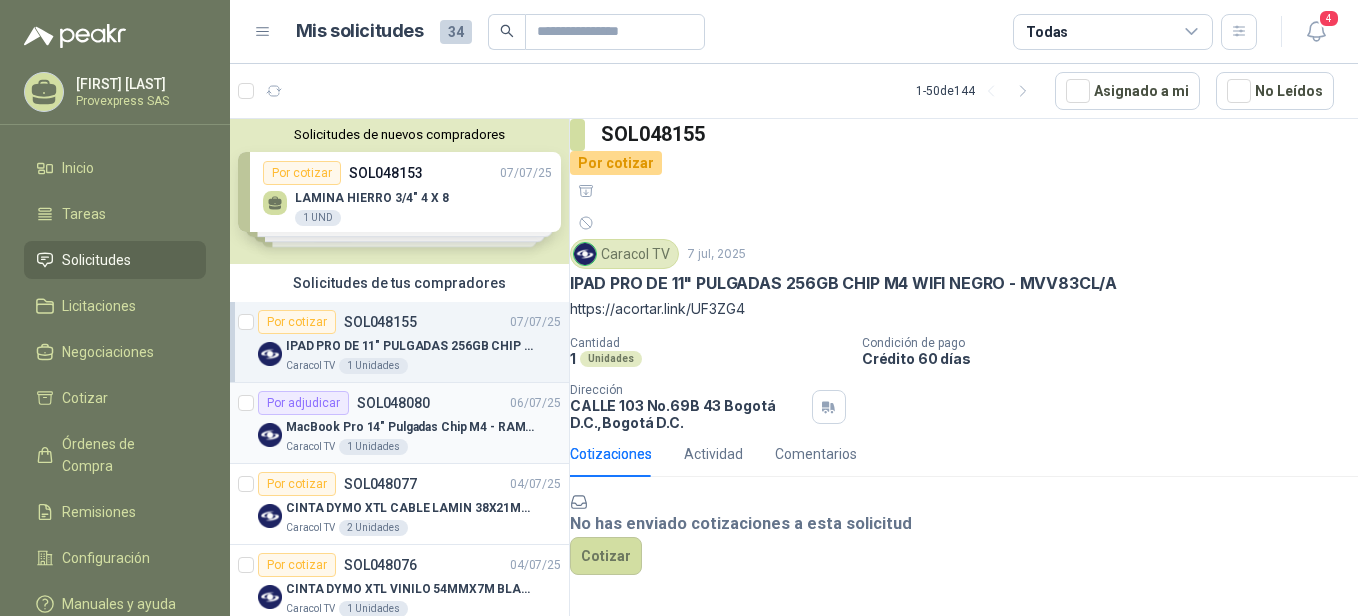 scroll, scrollTop: 0, scrollLeft: 0, axis: both 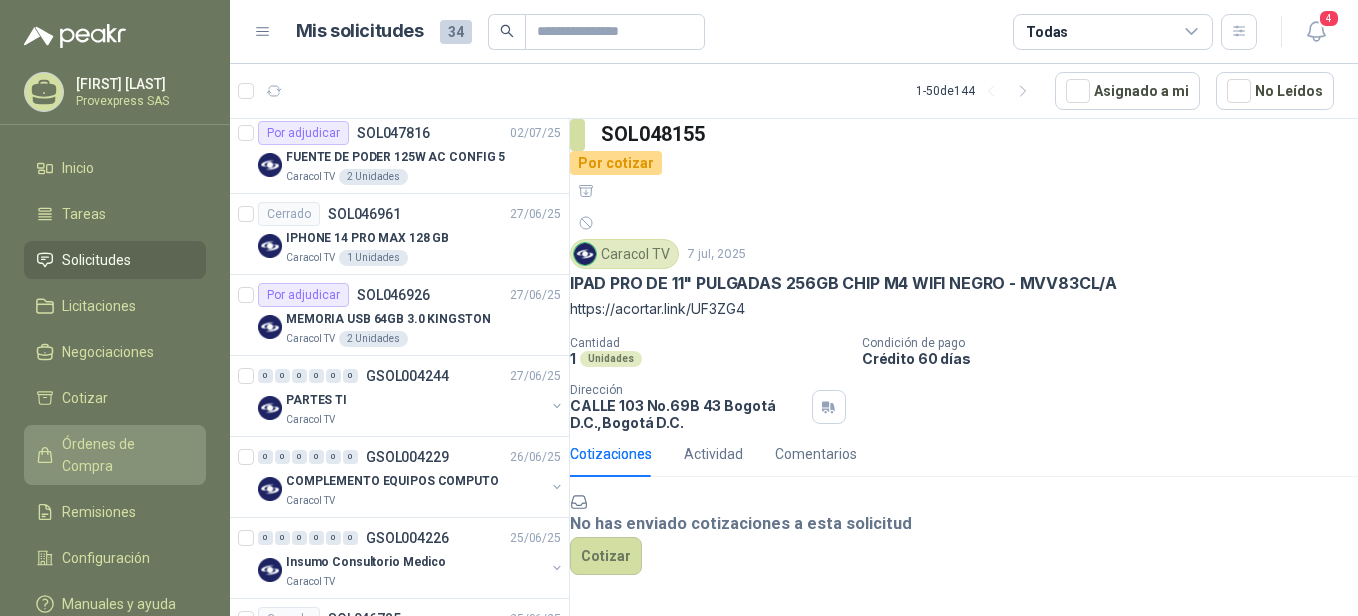 click on "Órdenes de Compra" at bounding box center [124, 455] 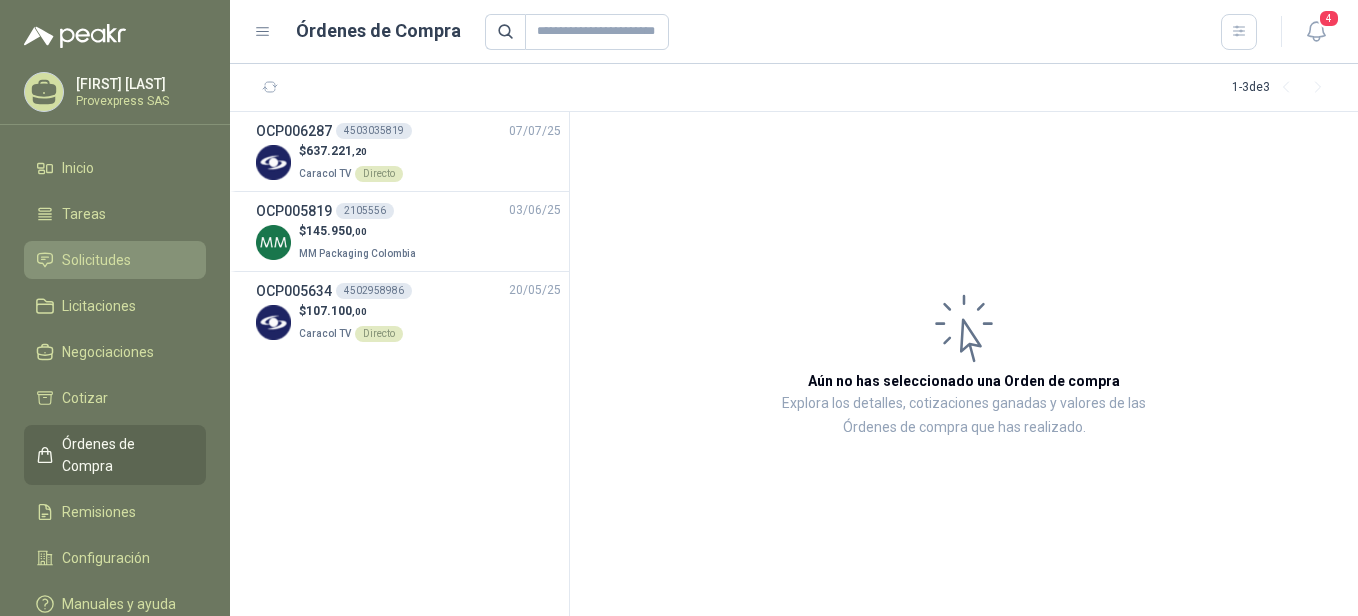 click on "Solicitudes" at bounding box center [96, 260] 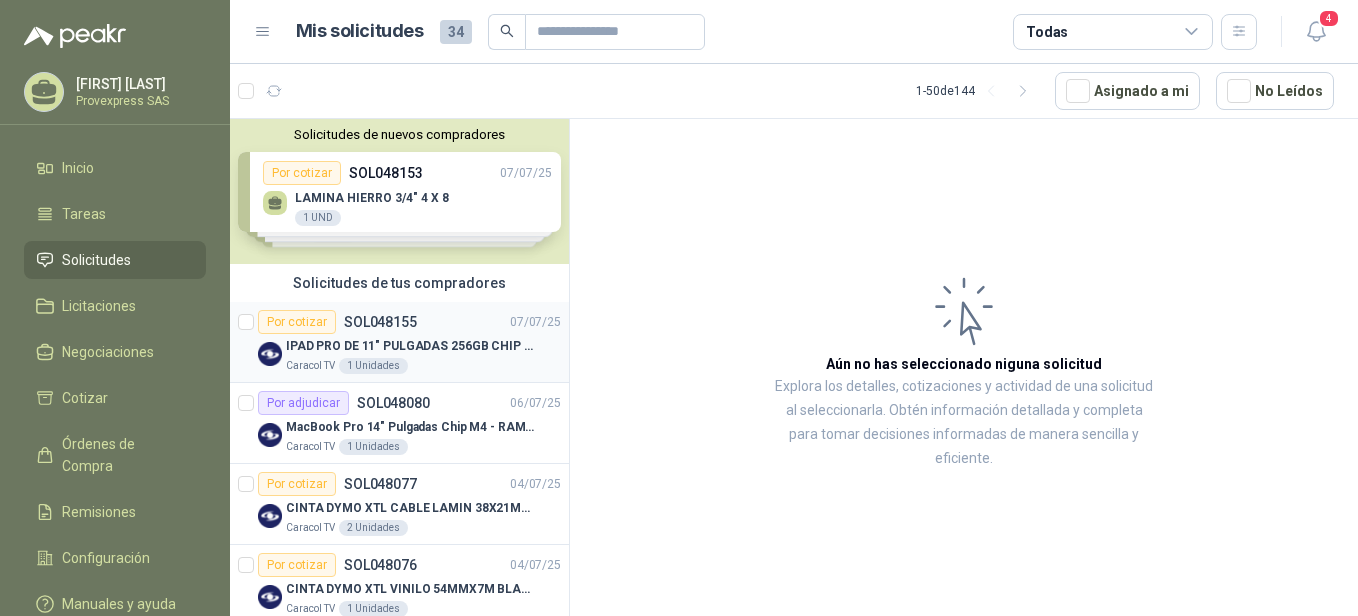 click on "Por cotizar" at bounding box center (297, 322) 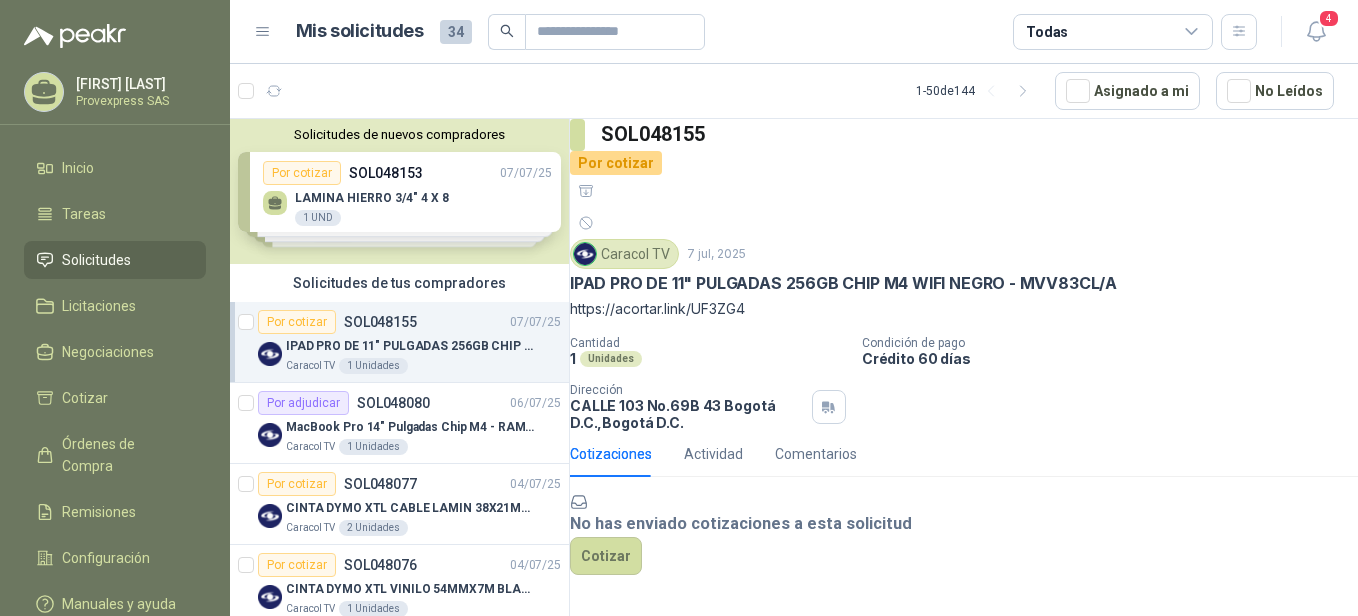 scroll, scrollTop: 79, scrollLeft: 0, axis: vertical 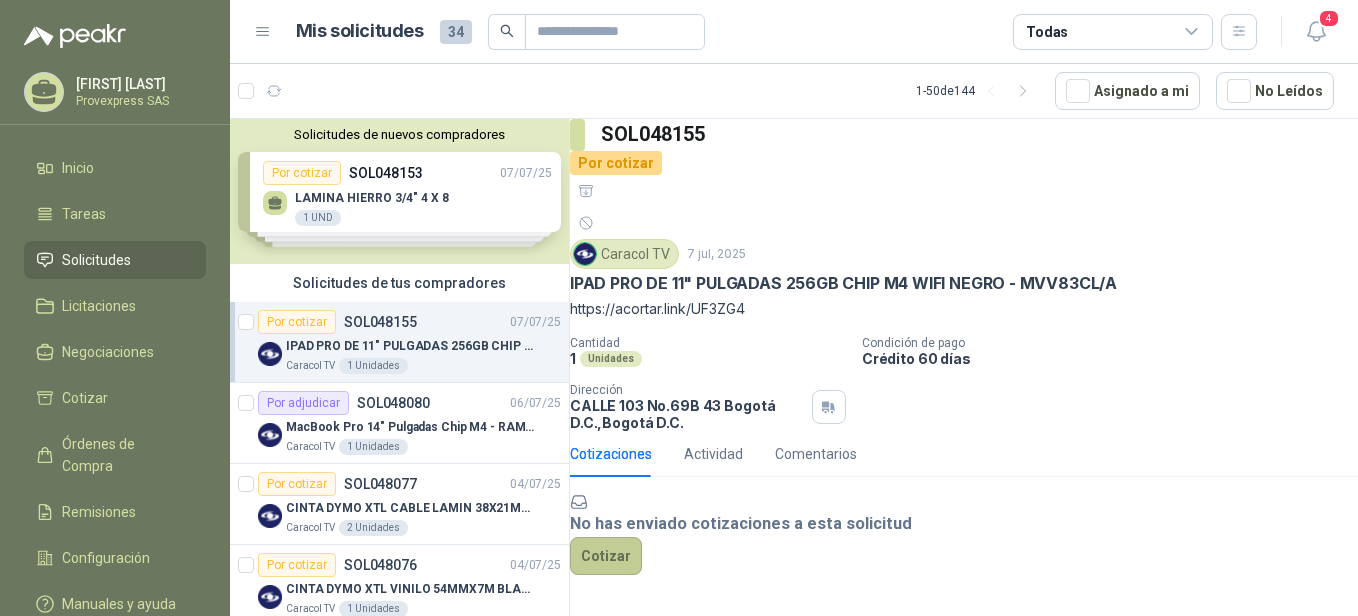 click on "Cotizar" at bounding box center (606, 556) 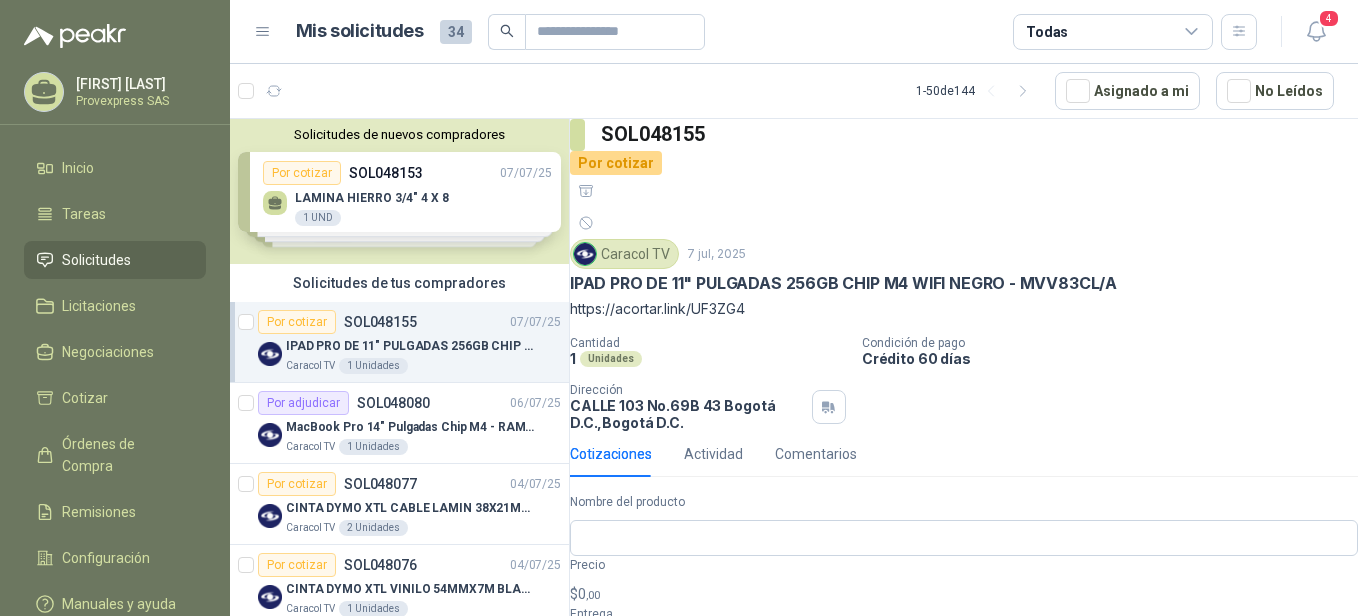 scroll, scrollTop: 65, scrollLeft: 0, axis: vertical 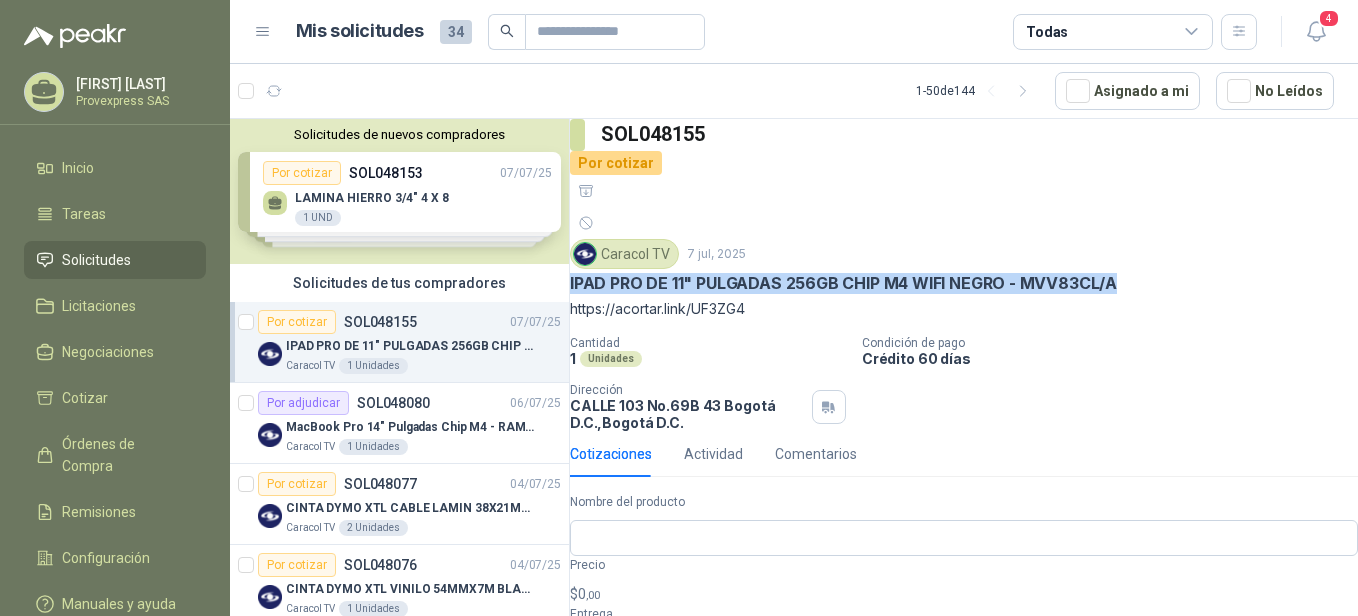 drag, startPoint x: 1150, startPoint y: 158, endPoint x: 571, endPoint y: 173, distance: 579.1943 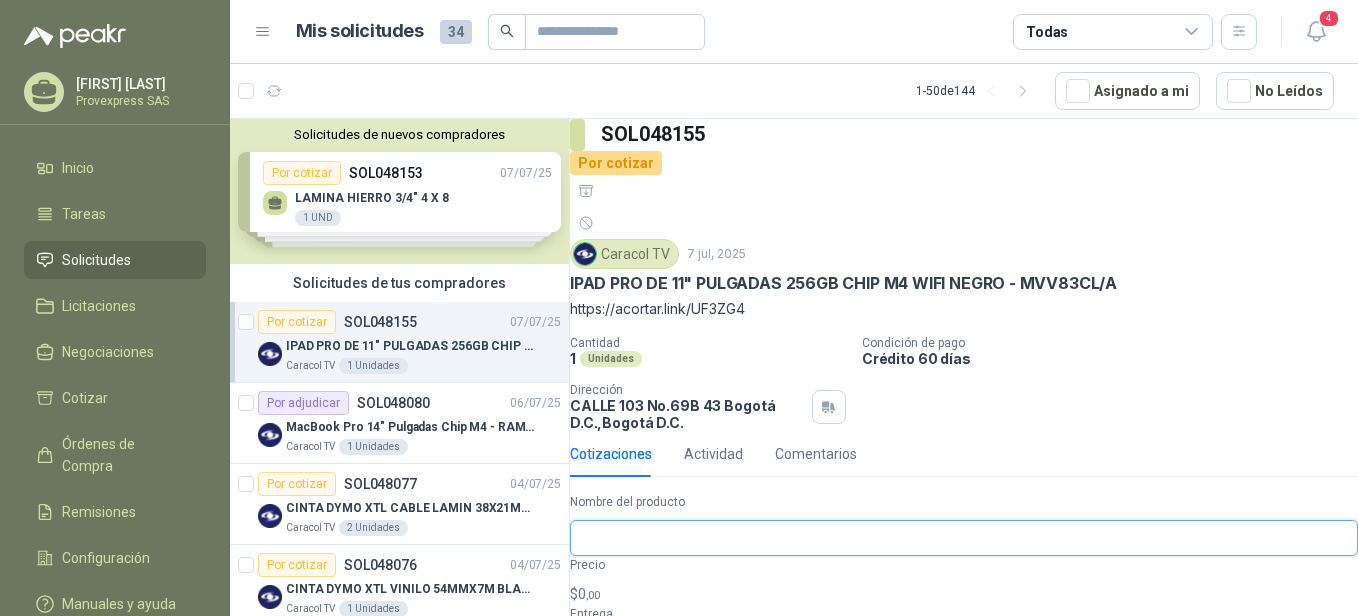 click on "Nombre del producto" at bounding box center [964, 538] 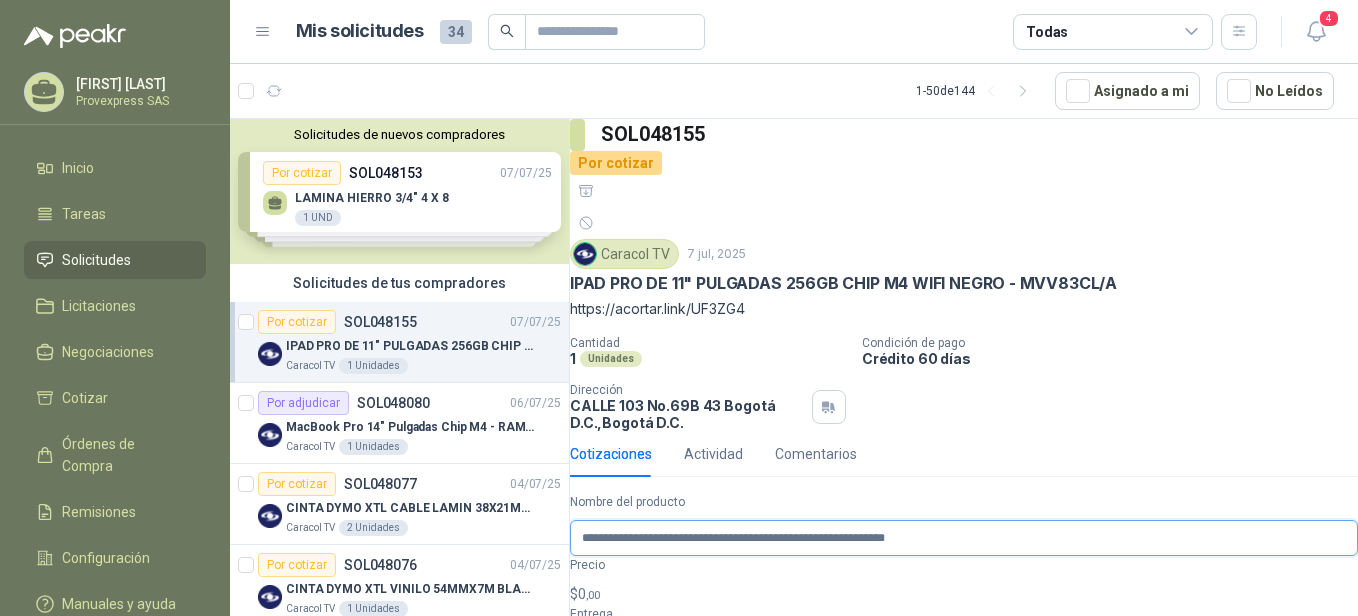 scroll, scrollTop: 0, scrollLeft: 77, axis: horizontal 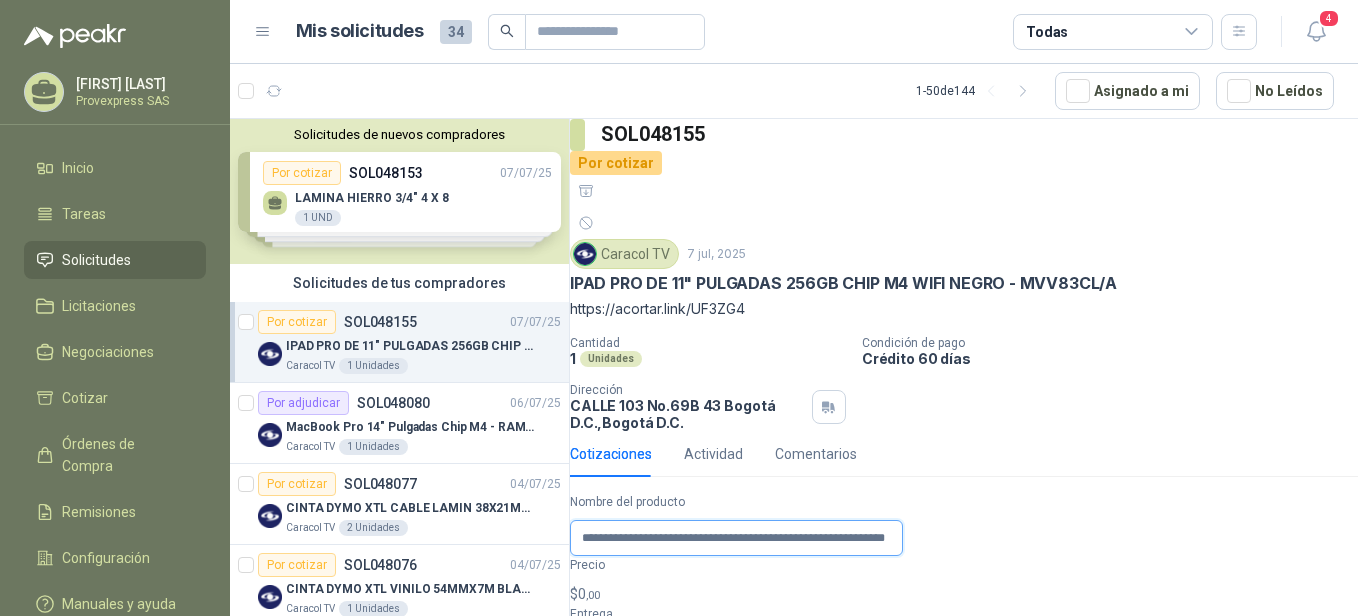 type on "**********" 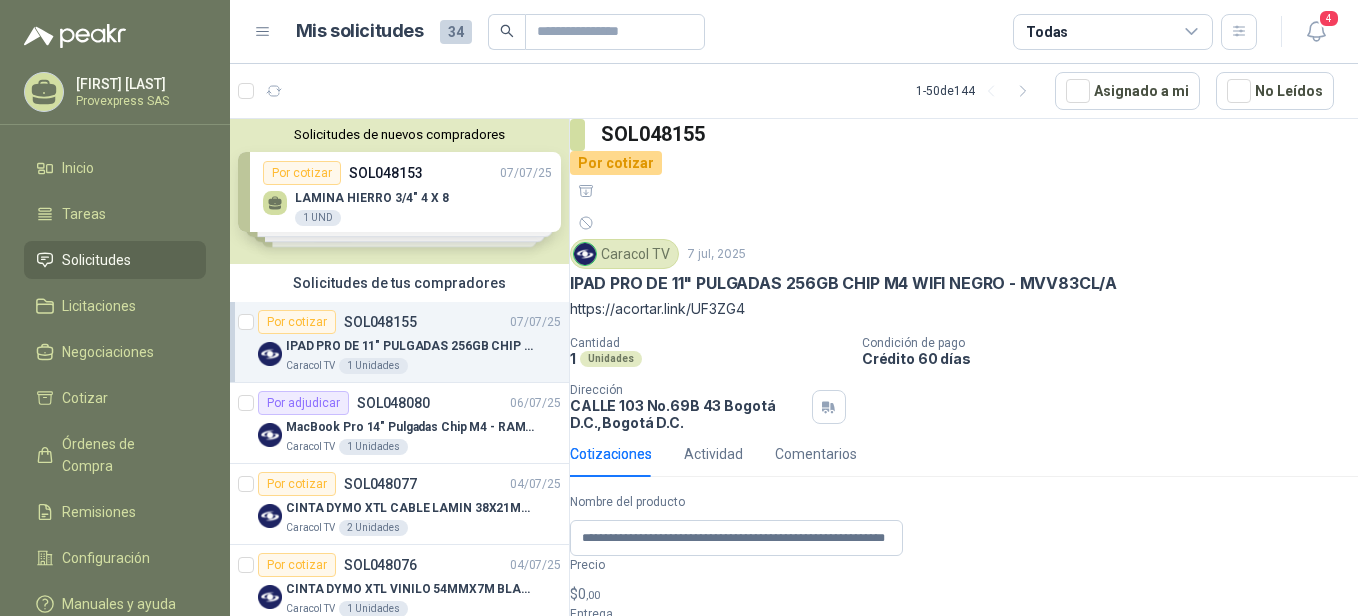 scroll, scrollTop: 0, scrollLeft: 0, axis: both 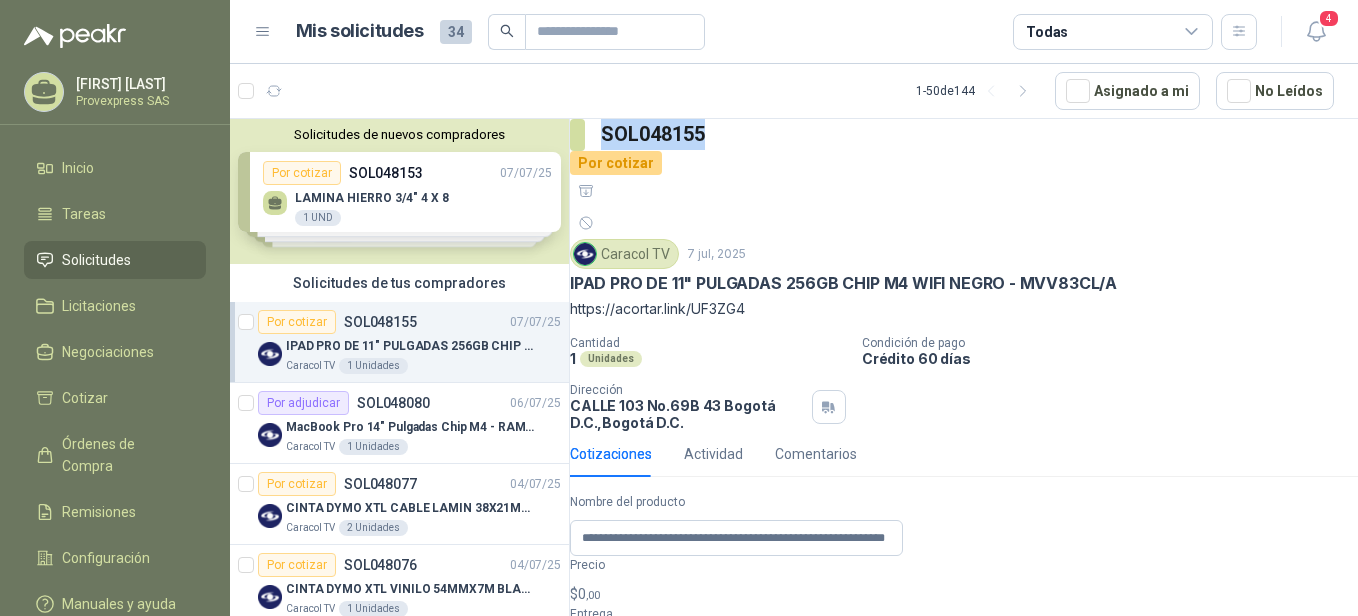drag, startPoint x: 729, startPoint y: 140, endPoint x: 575, endPoint y: 151, distance: 154.39236 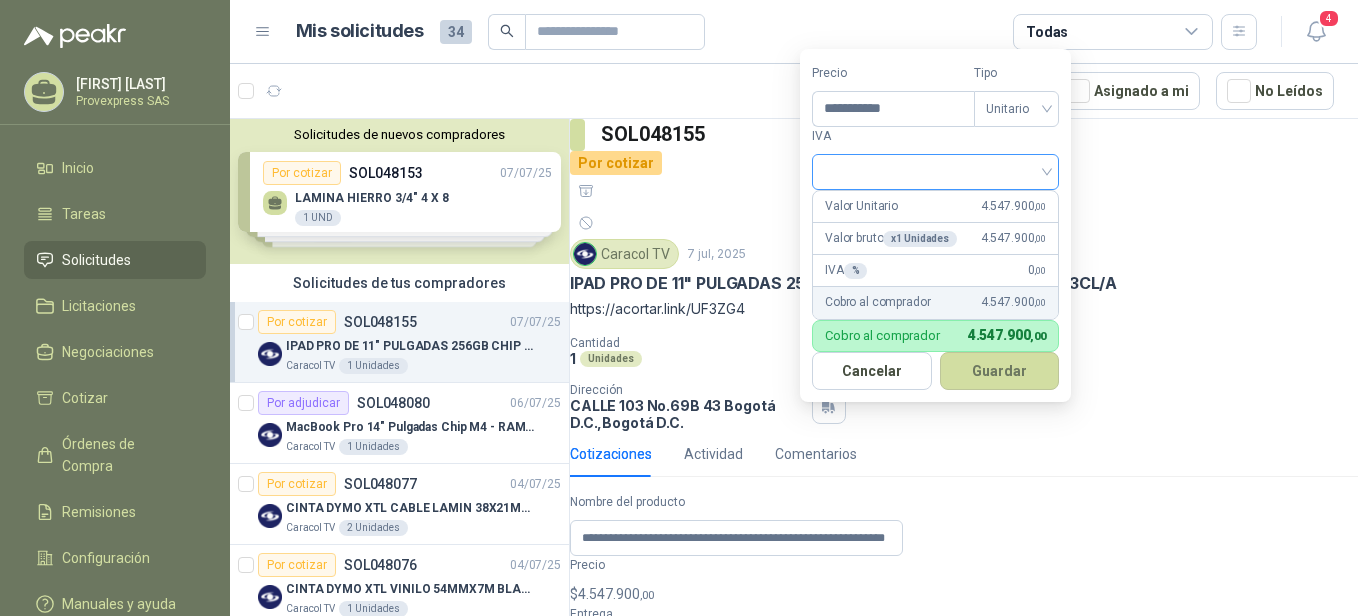 type on "**********" 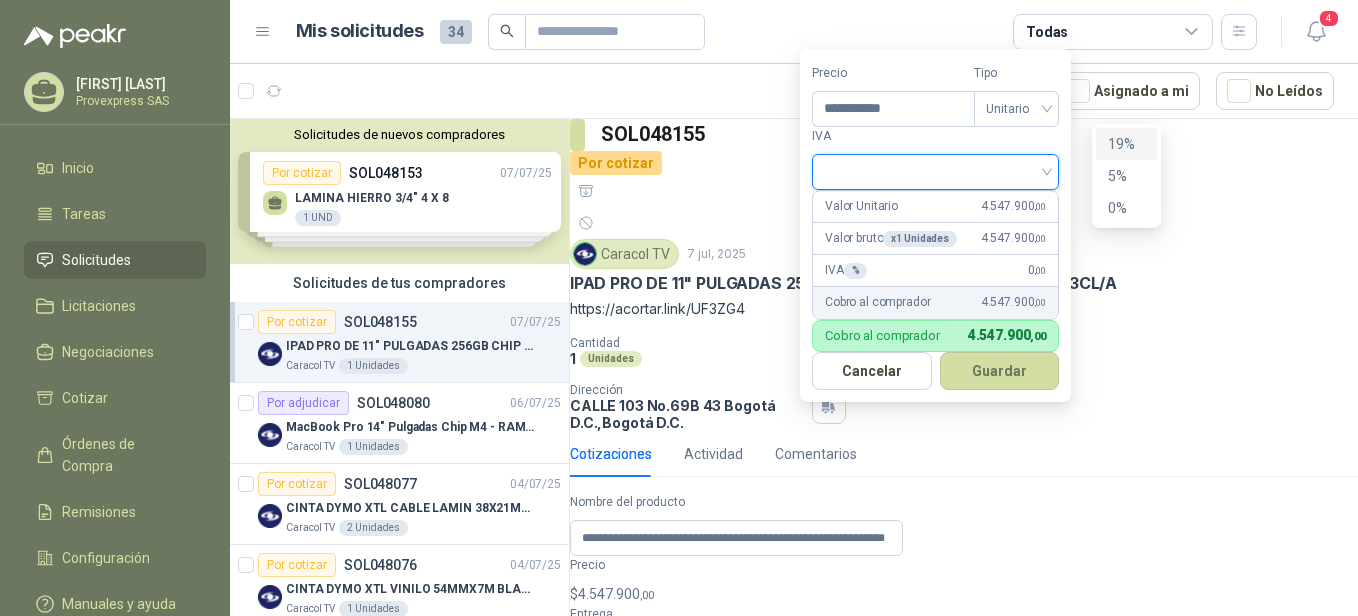 click at bounding box center (935, 170) 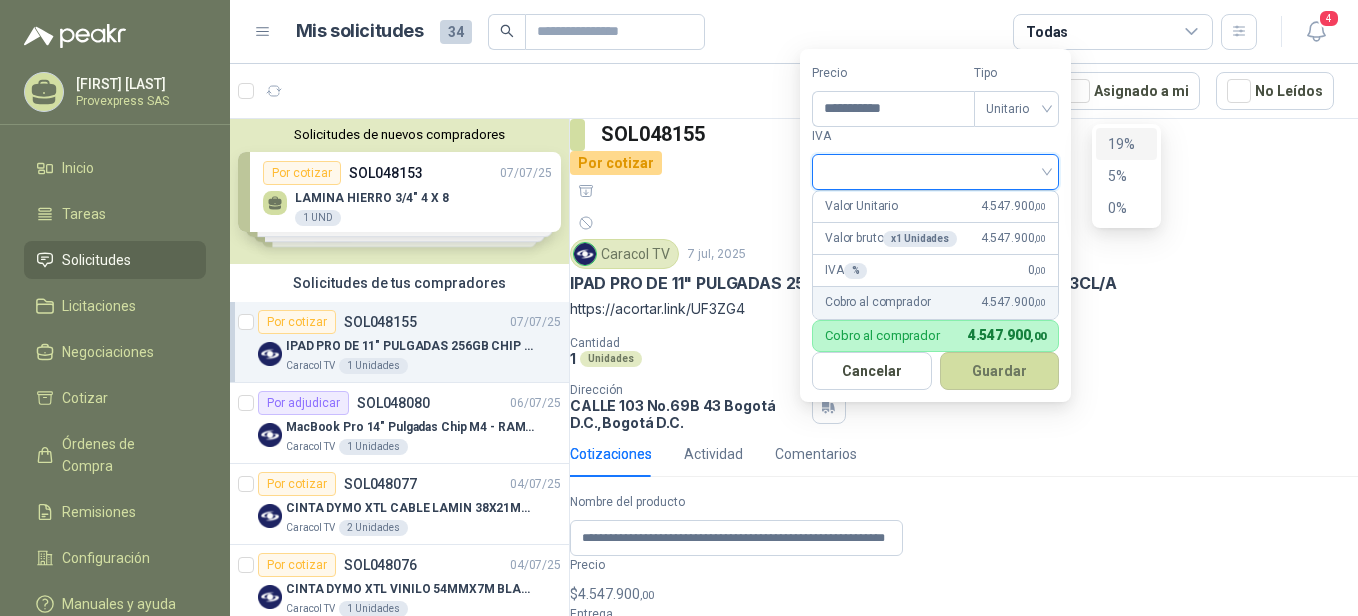 click on "19%" at bounding box center [1126, 144] 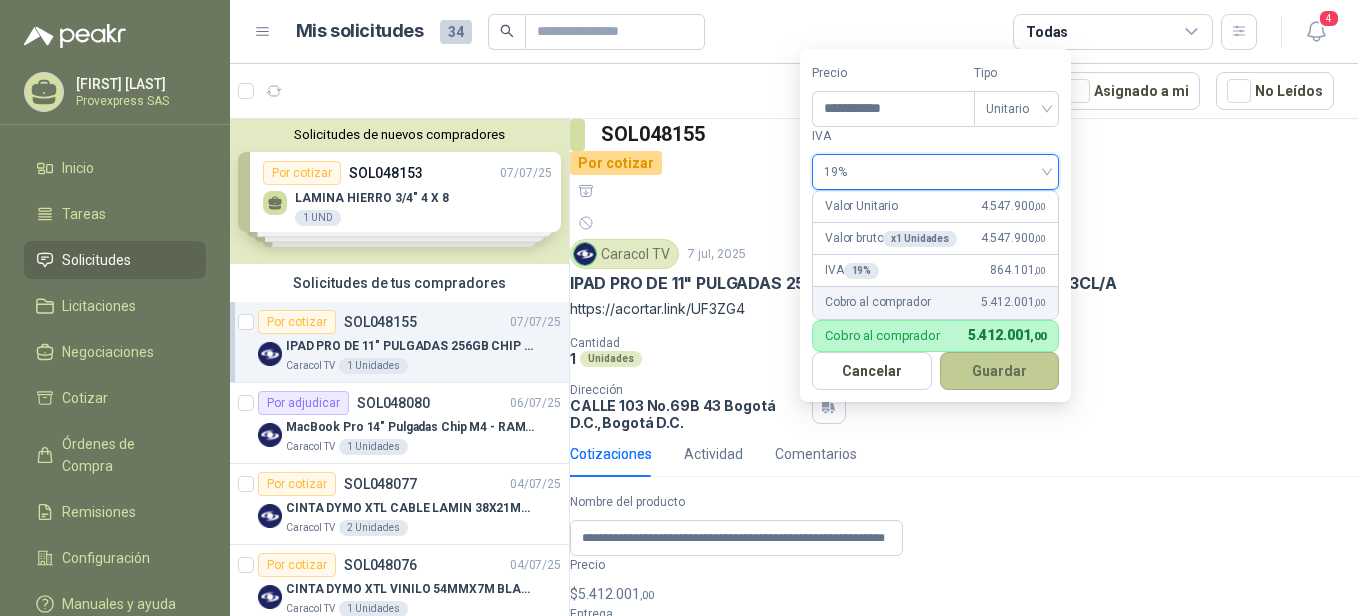 click on "Guardar" at bounding box center (1000, 371) 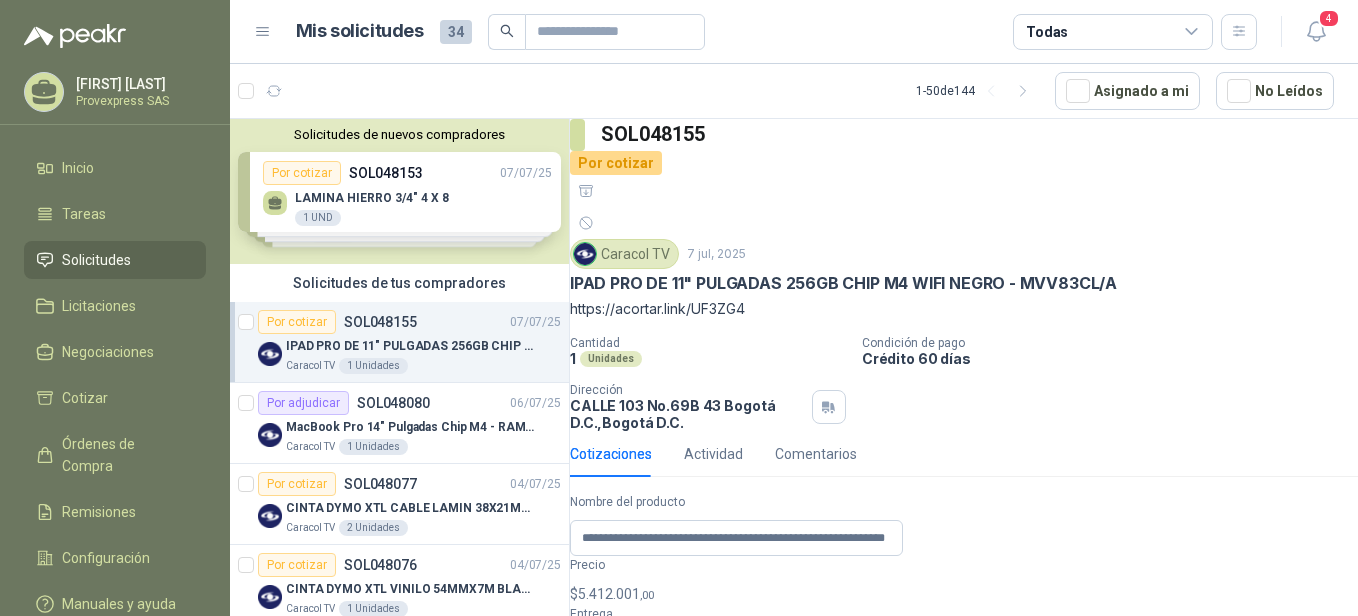 type on "*" 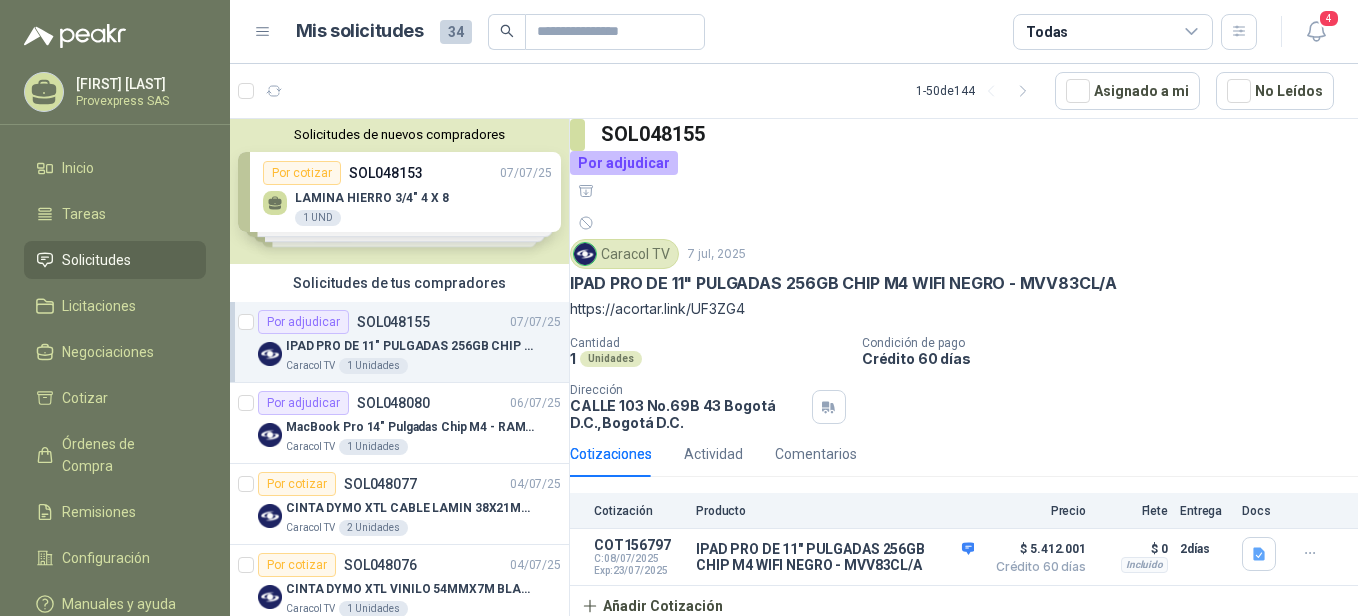 scroll, scrollTop: 441, scrollLeft: 0, axis: vertical 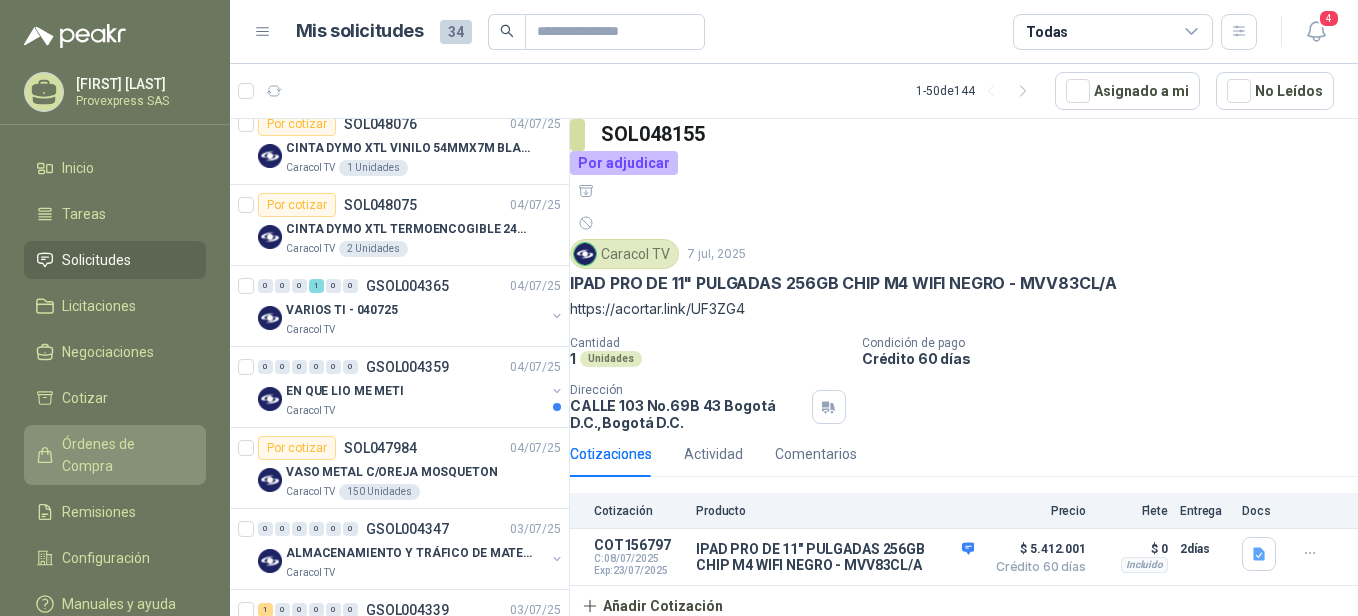 click on "Órdenes de Compra" at bounding box center [124, 455] 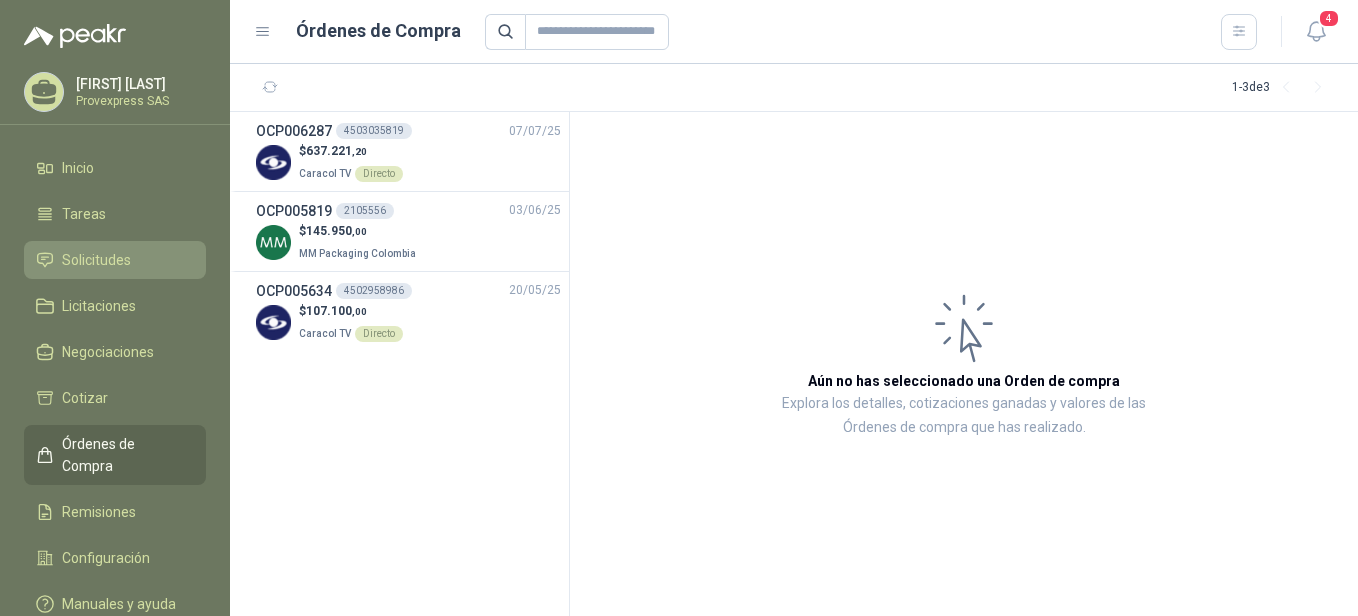 click on "Solicitudes" at bounding box center [96, 260] 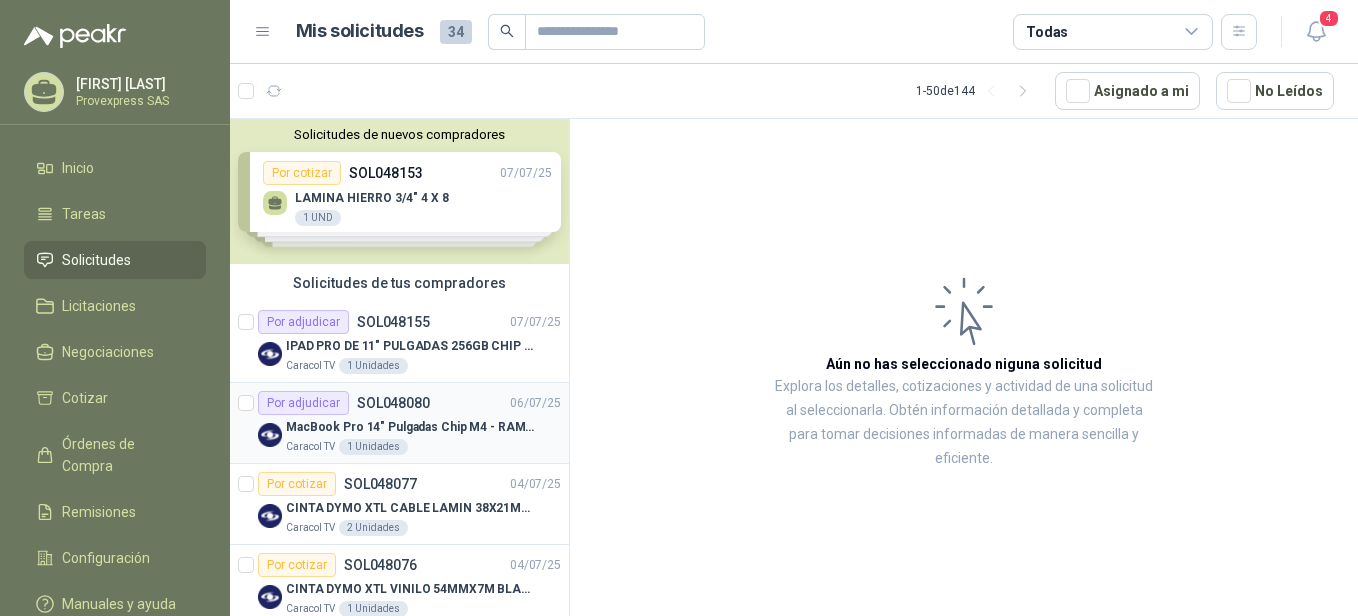 click on "Por adjudicar" at bounding box center (303, 403) 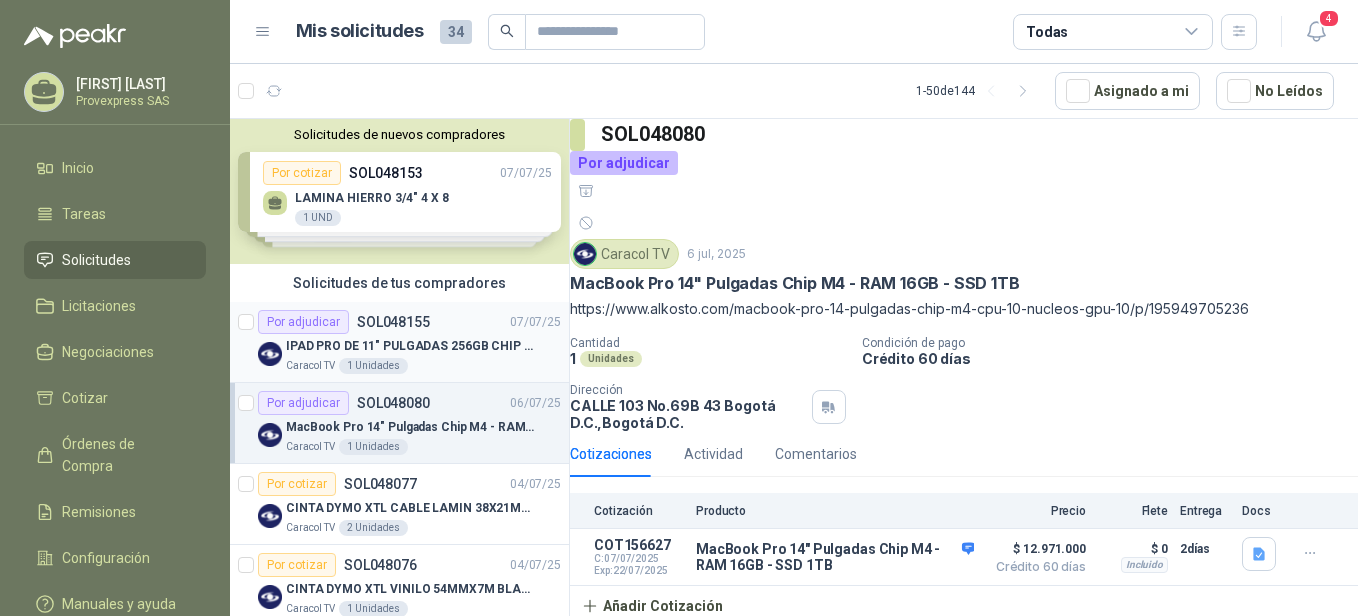 click on "Por adjudicar" at bounding box center [303, 322] 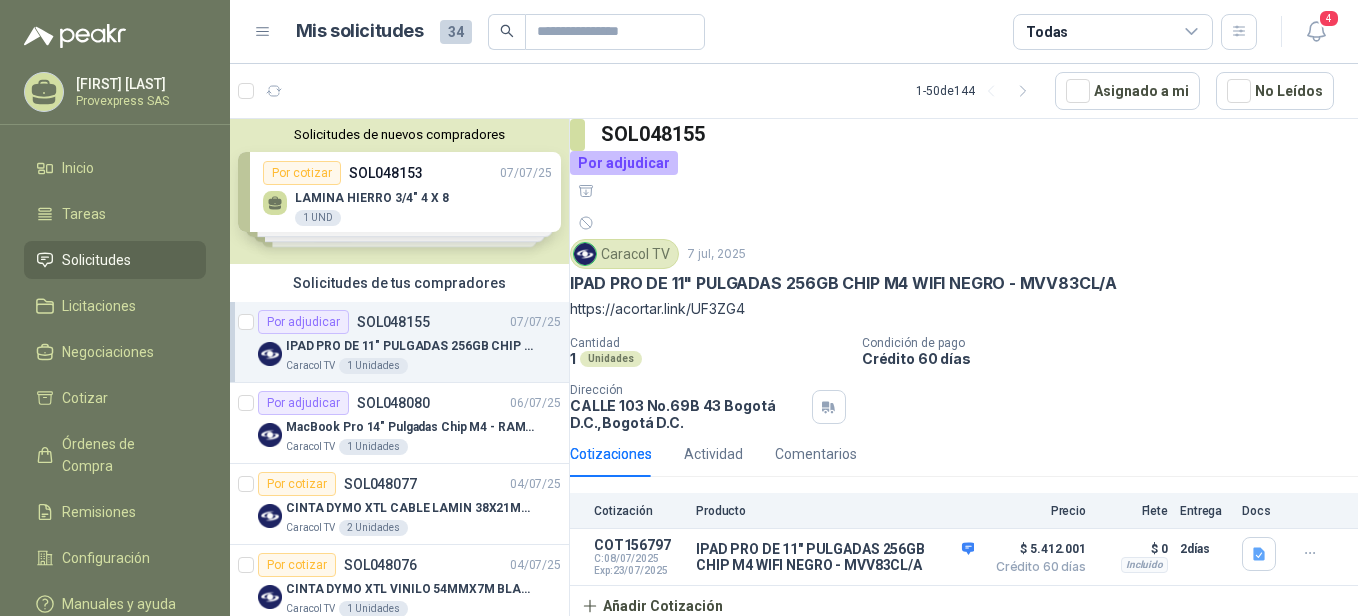 scroll, scrollTop: 441, scrollLeft: 0, axis: vertical 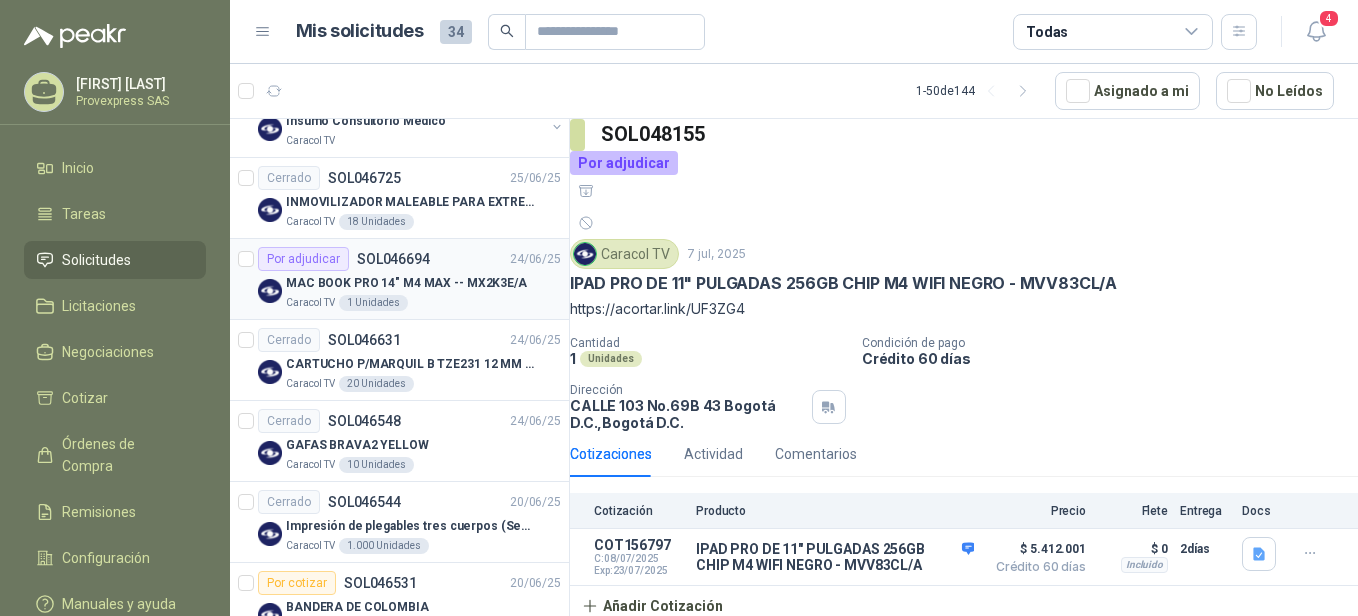 click on "Por adjudicar" at bounding box center (303, 259) 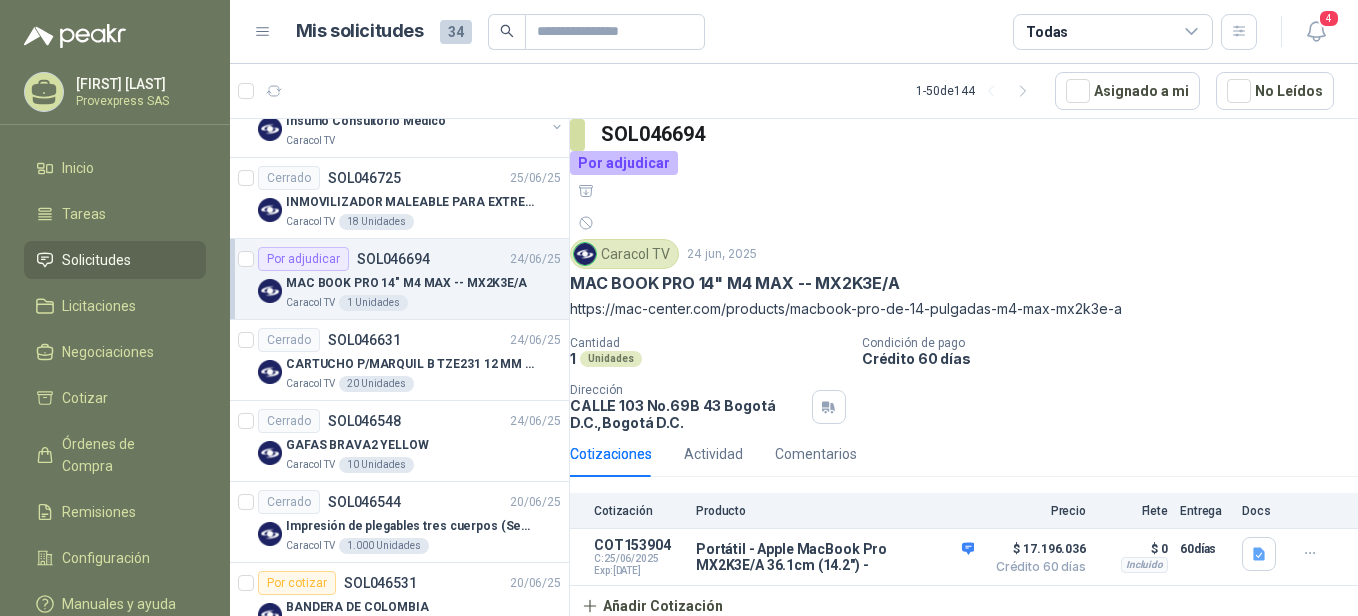 scroll, scrollTop: 2205, scrollLeft: 0, axis: vertical 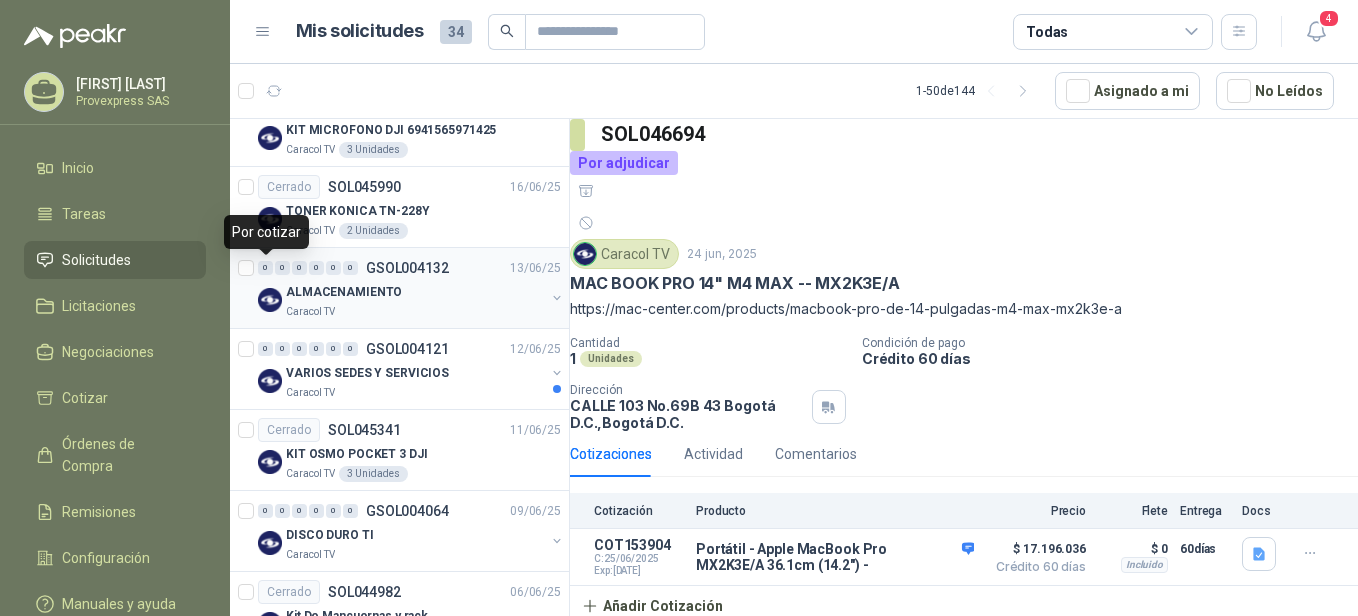 click on "0" at bounding box center [265, 268] 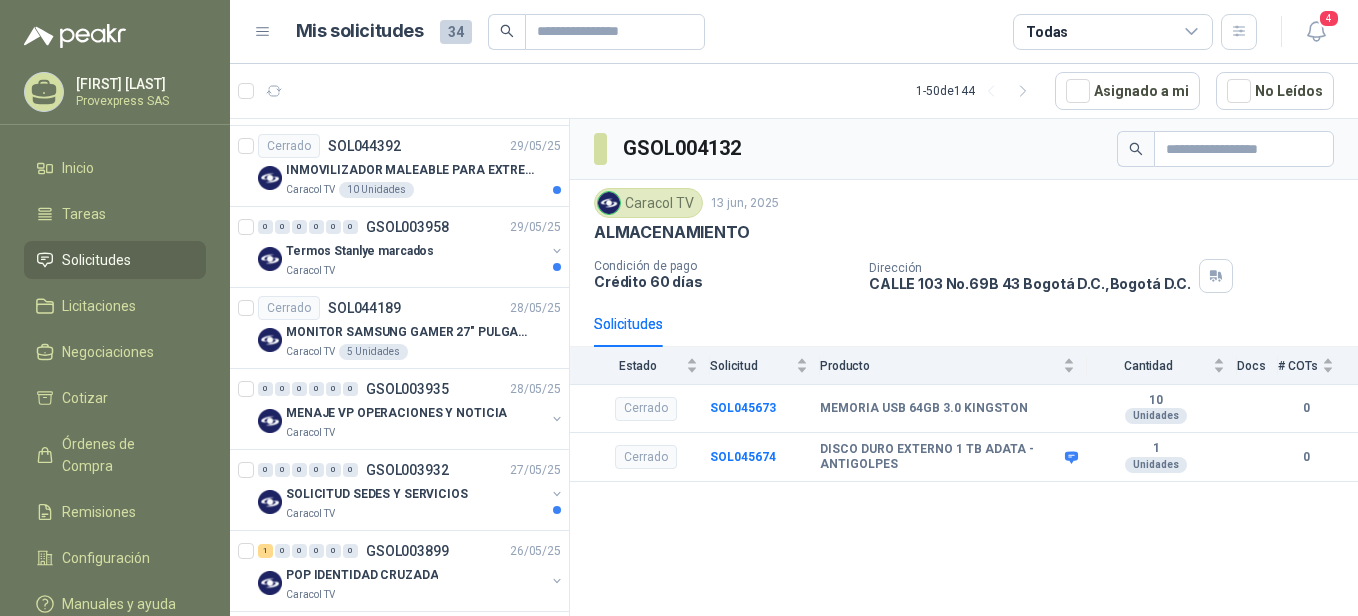scroll, scrollTop: 3757, scrollLeft: 0, axis: vertical 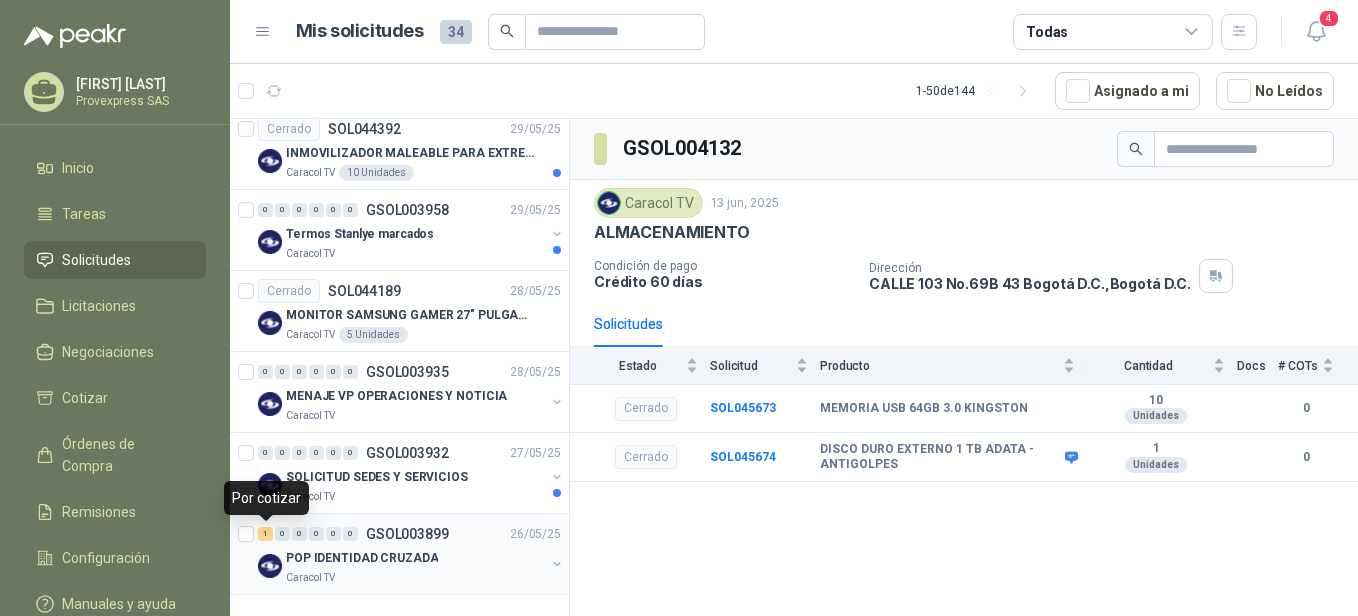 click on "1" at bounding box center (265, 534) 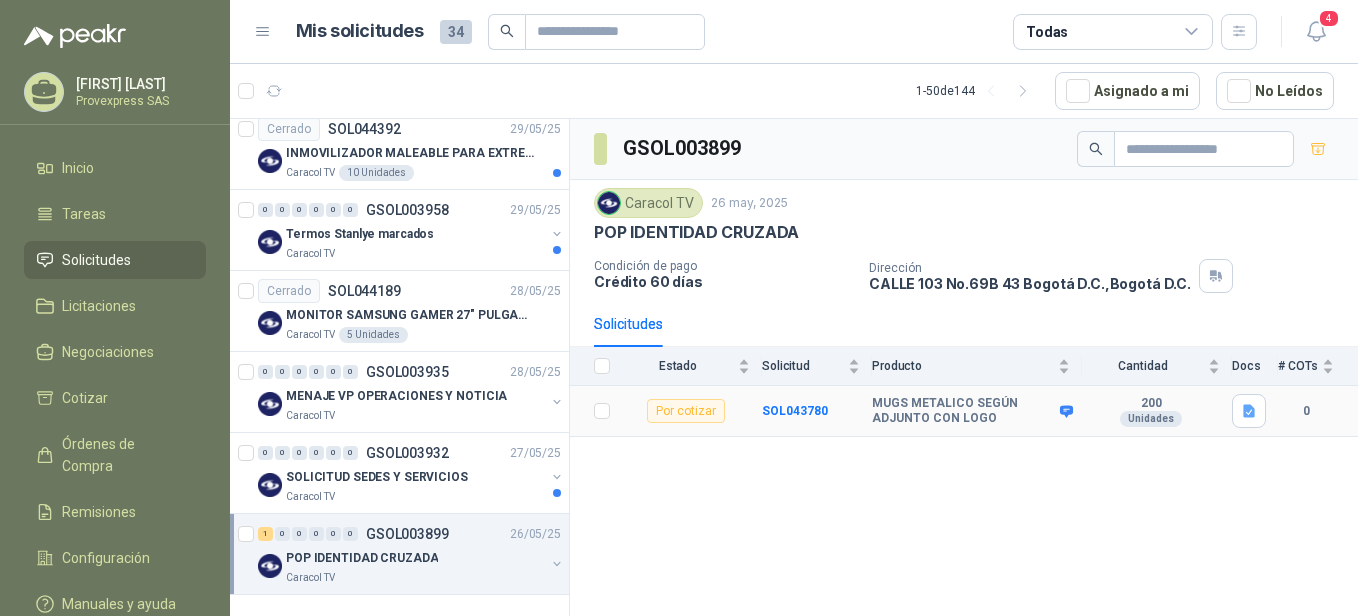click on "Por cotizar" at bounding box center (686, 411) 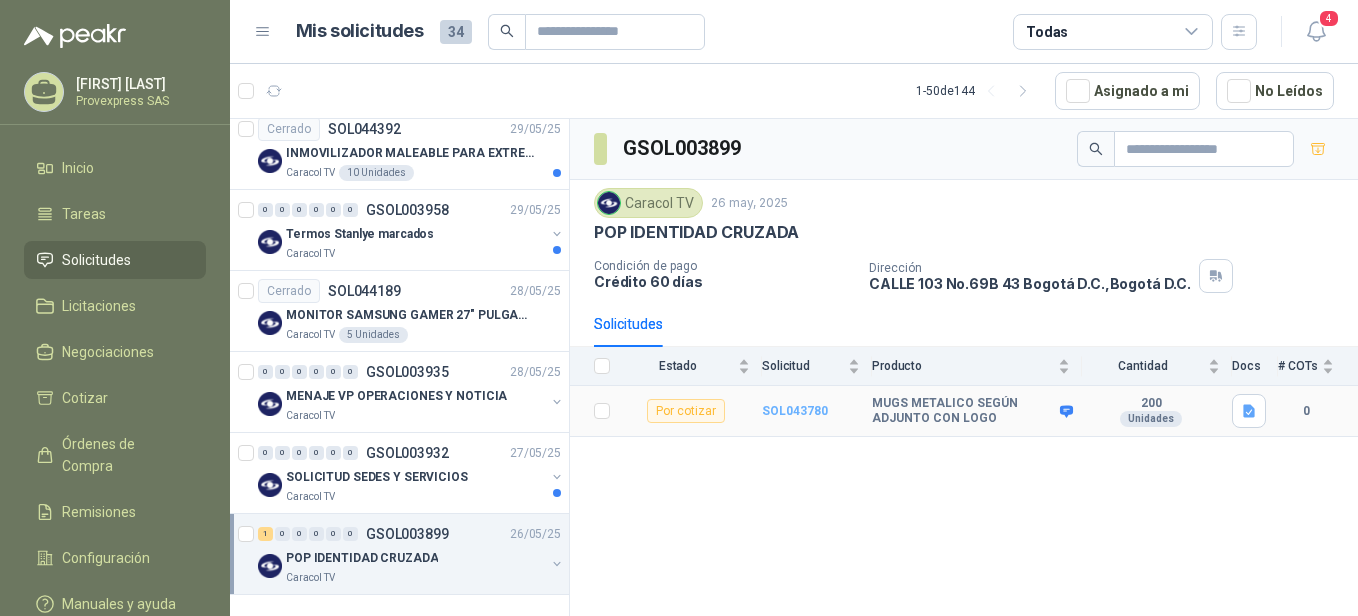 click on "SOL043780" at bounding box center (795, 411) 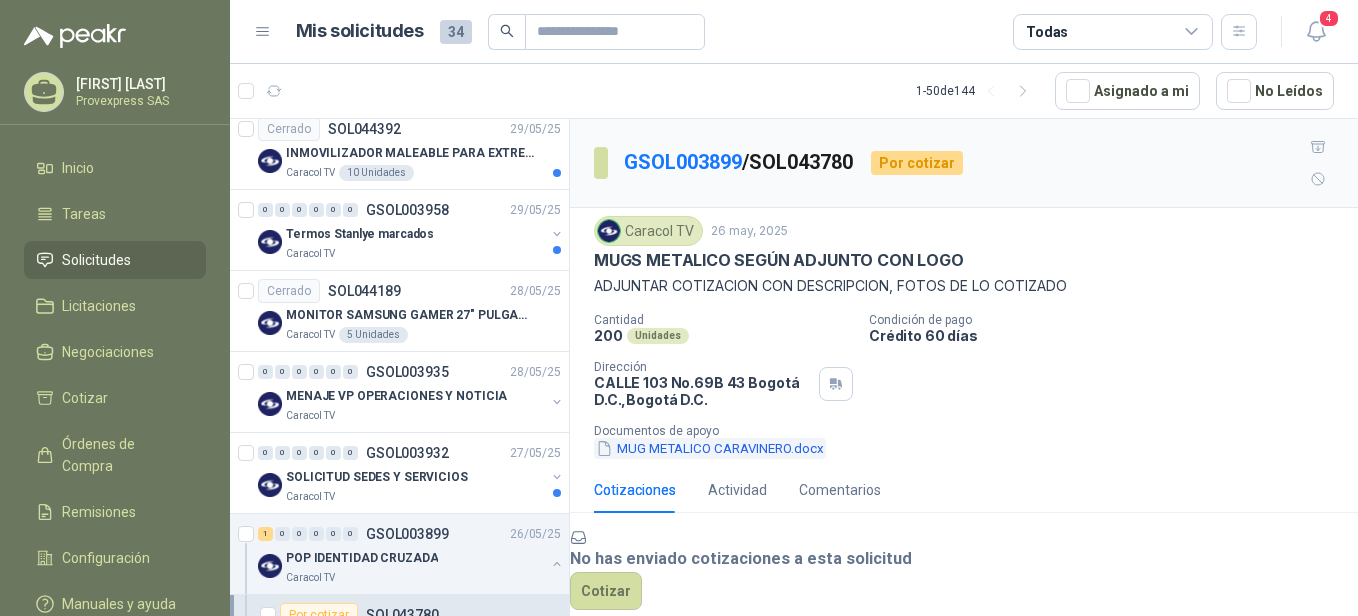 click on "MUG METALICO CARAVINERO.docx" at bounding box center [710, 448] 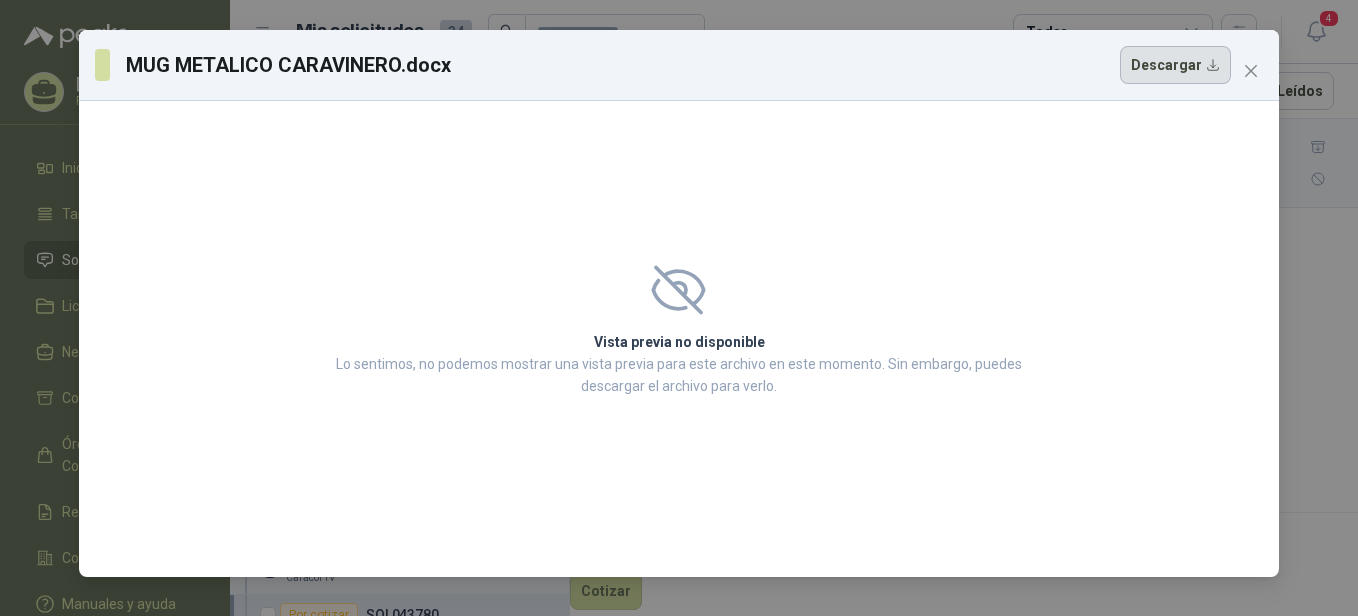click on "Descargar" at bounding box center [1175, 65] 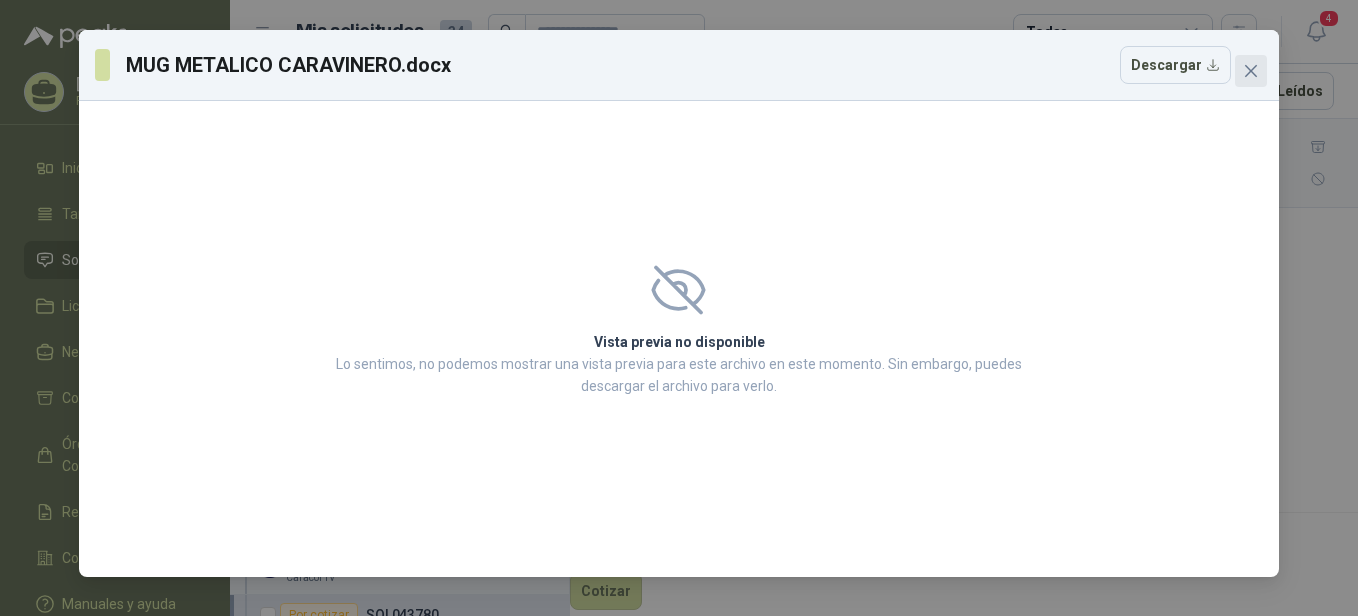 click at bounding box center [1251, 71] 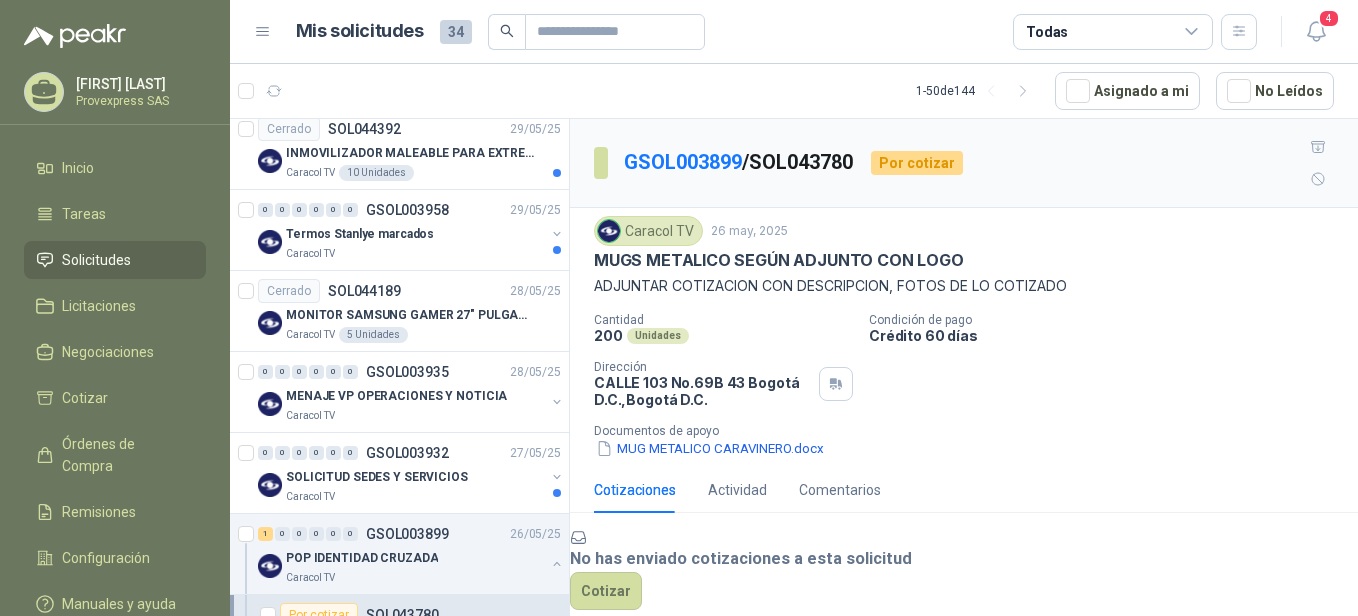 scroll, scrollTop: 3316, scrollLeft: 0, axis: vertical 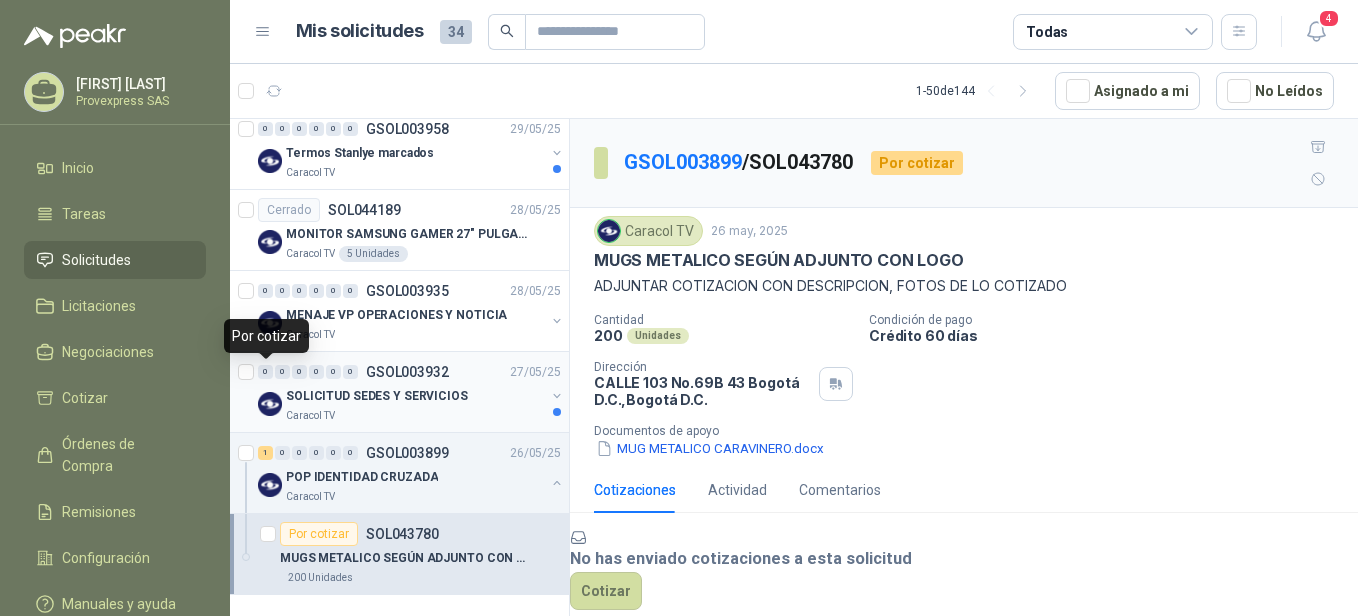 click on "0" at bounding box center (265, 372) 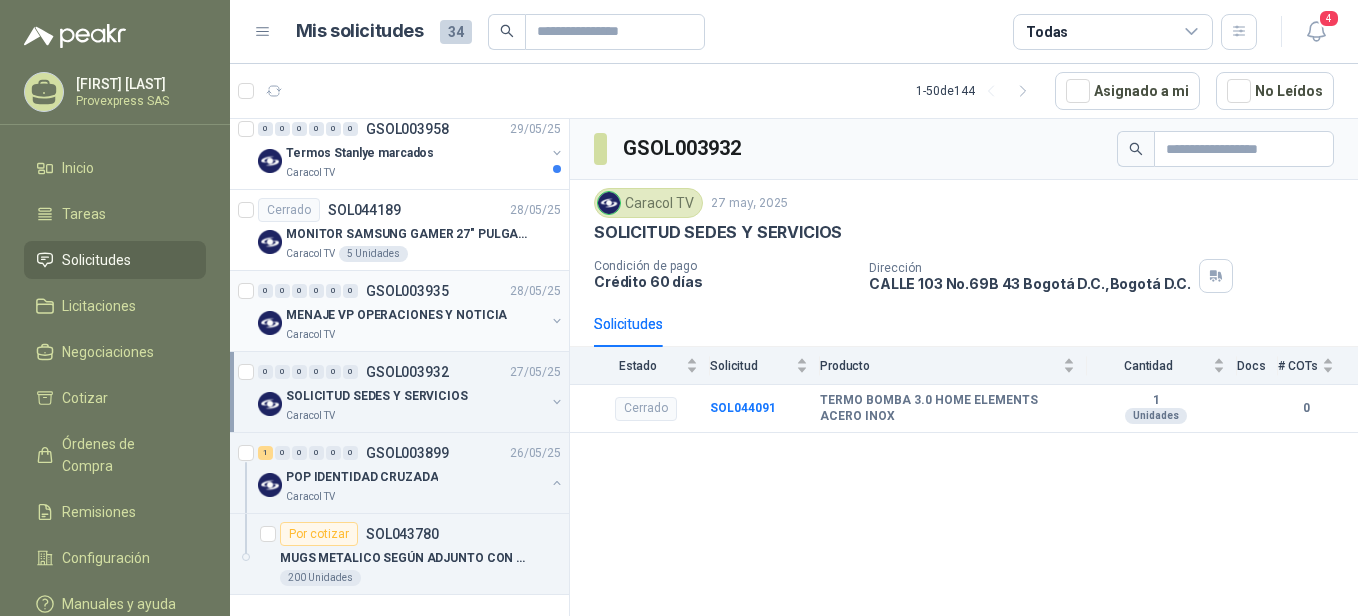 click on "0   0   0   0   0   0" at bounding box center (308, 291) 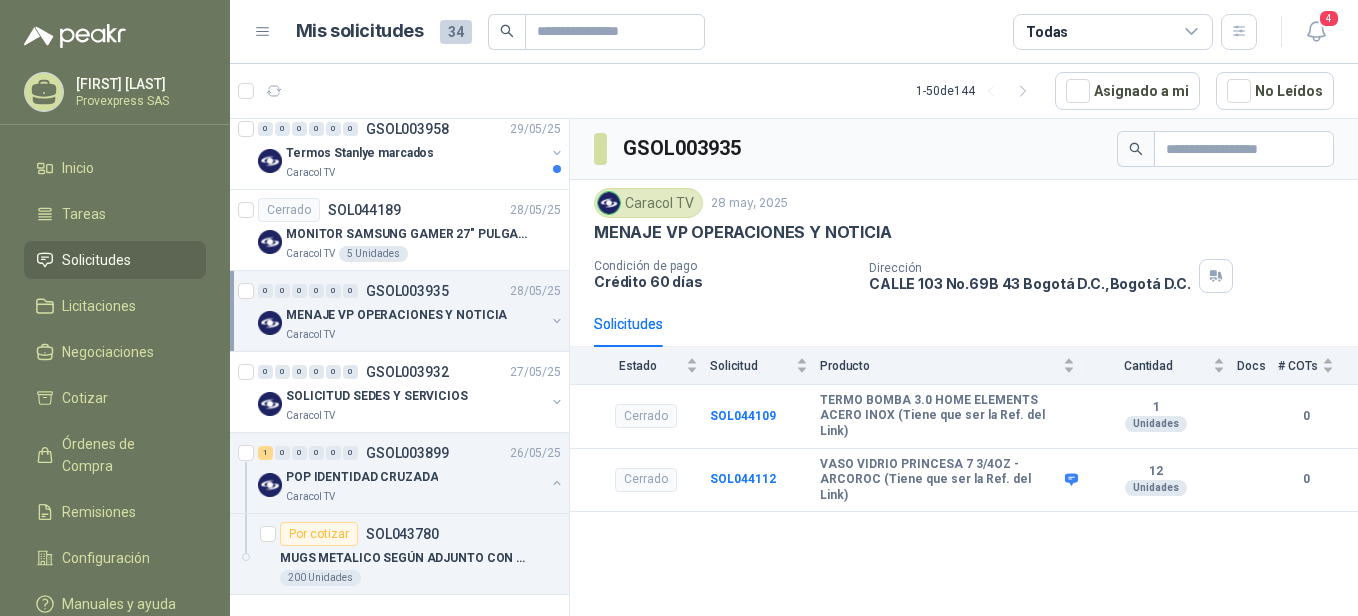 scroll, scrollTop: 3397, scrollLeft: 0, axis: vertical 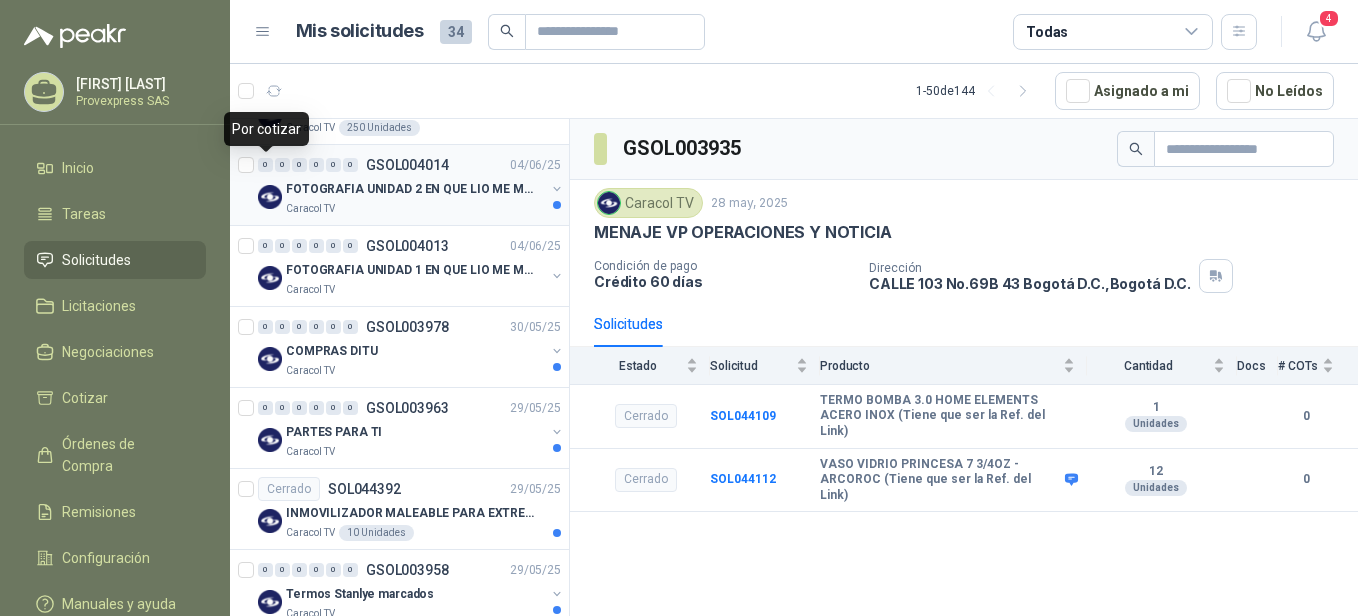 click on "0" at bounding box center [265, 165] 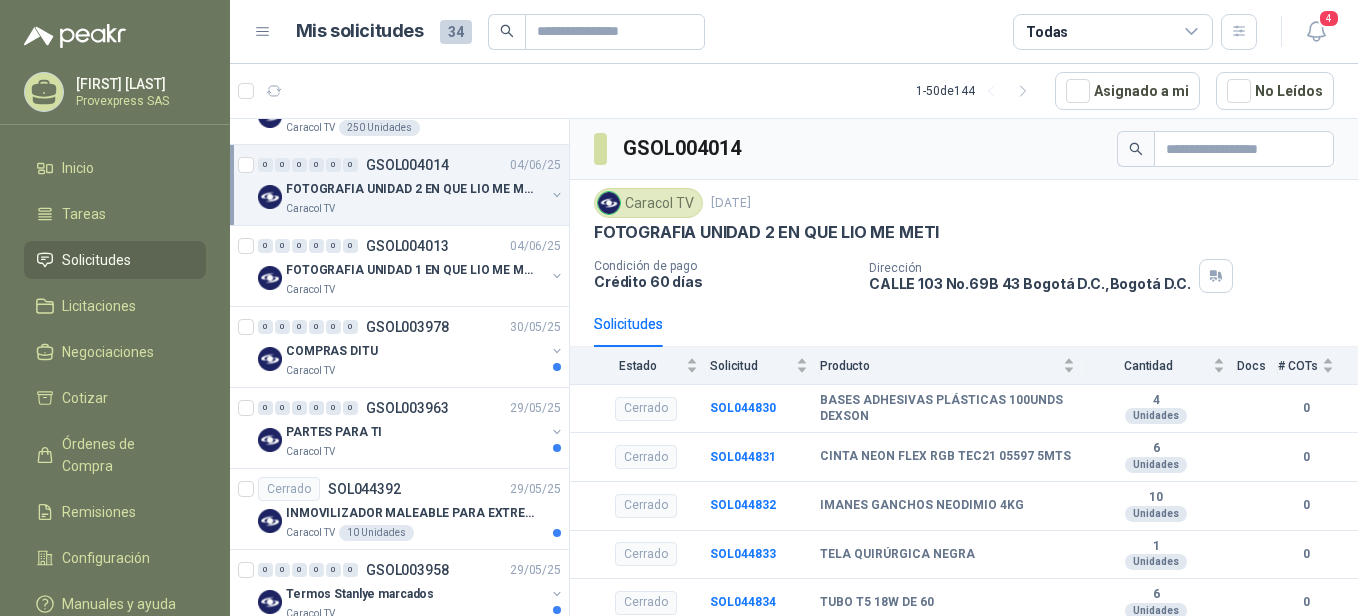 scroll, scrollTop: 441, scrollLeft: 0, axis: vertical 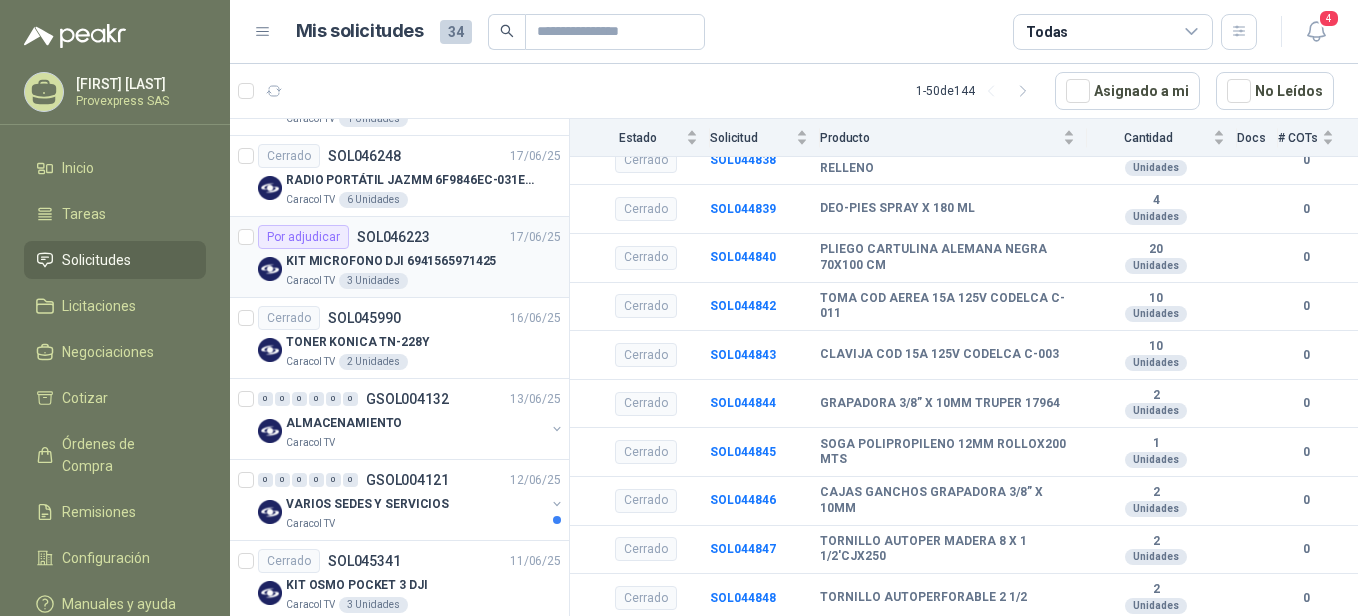 click on "Por adjudicar" at bounding box center [303, 237] 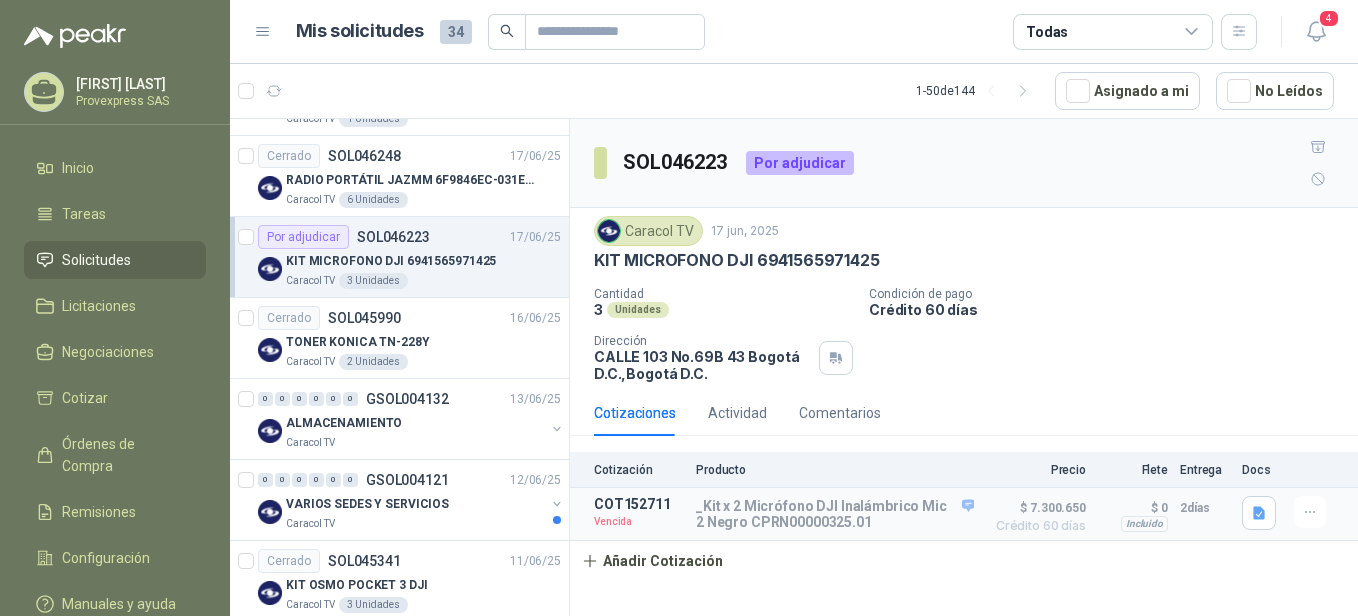 scroll, scrollTop: 2074, scrollLeft: 0, axis: vertical 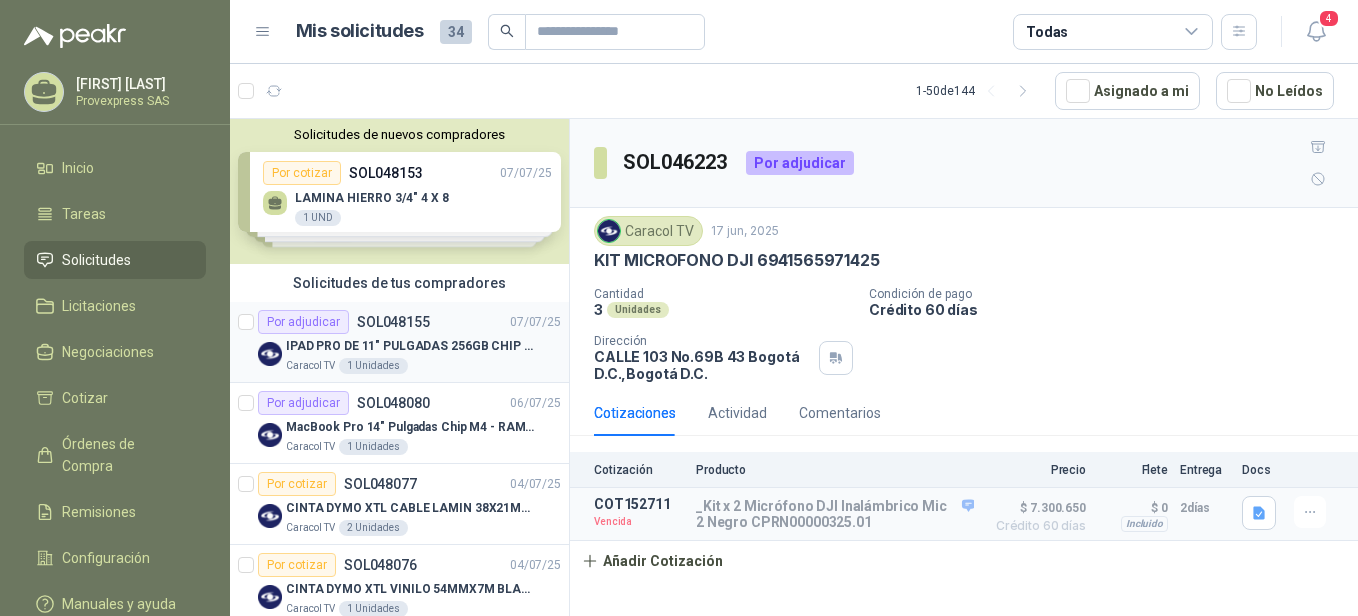 click on "Por adjudicar" at bounding box center [303, 322] 